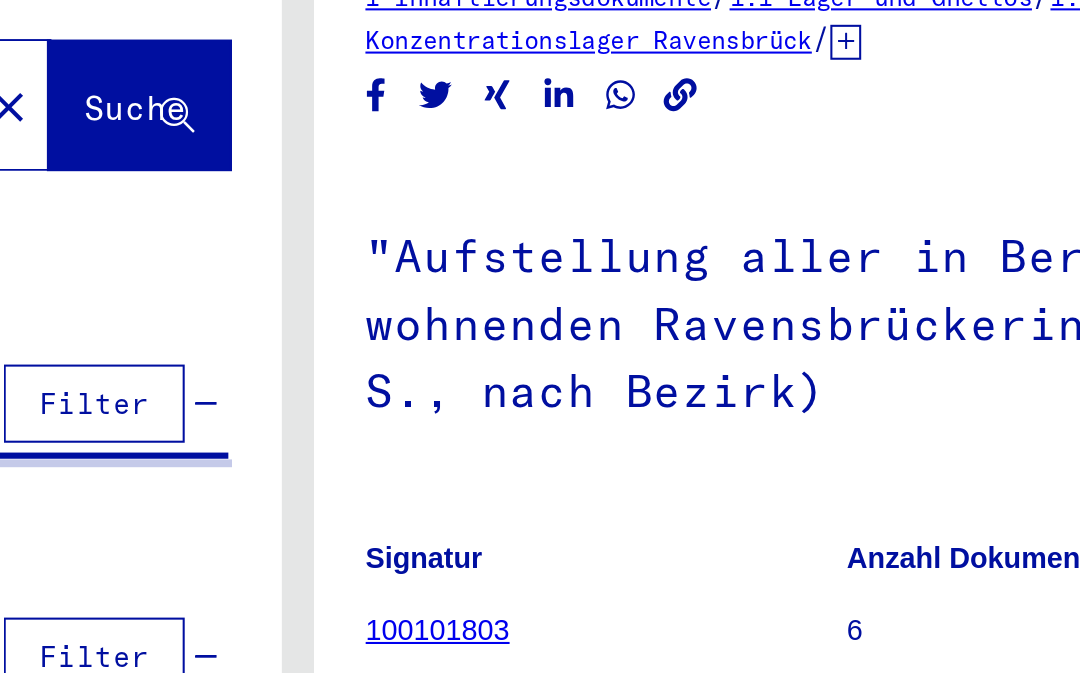 scroll, scrollTop: 0, scrollLeft: 0, axis: both 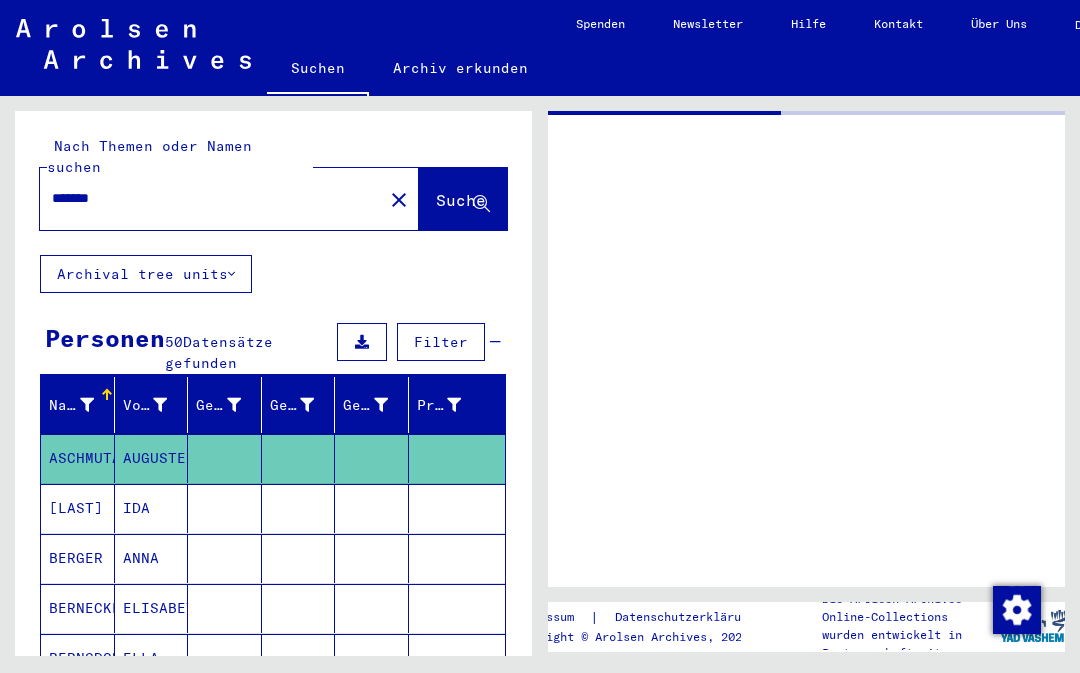 type on "**********" 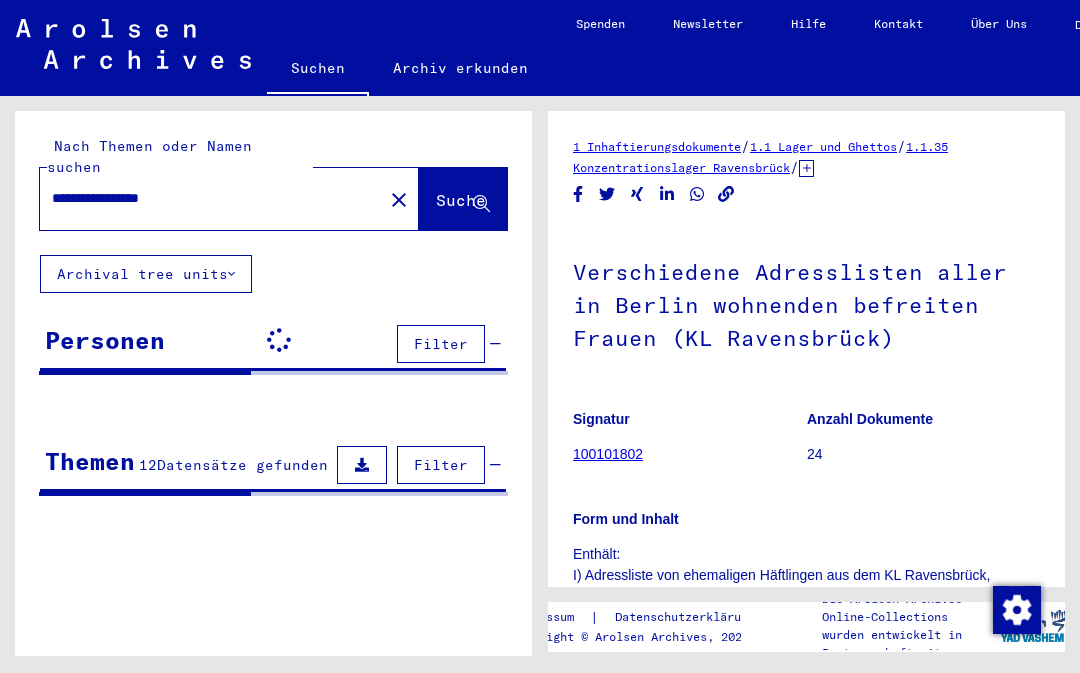 scroll, scrollTop: 0, scrollLeft: 0, axis: both 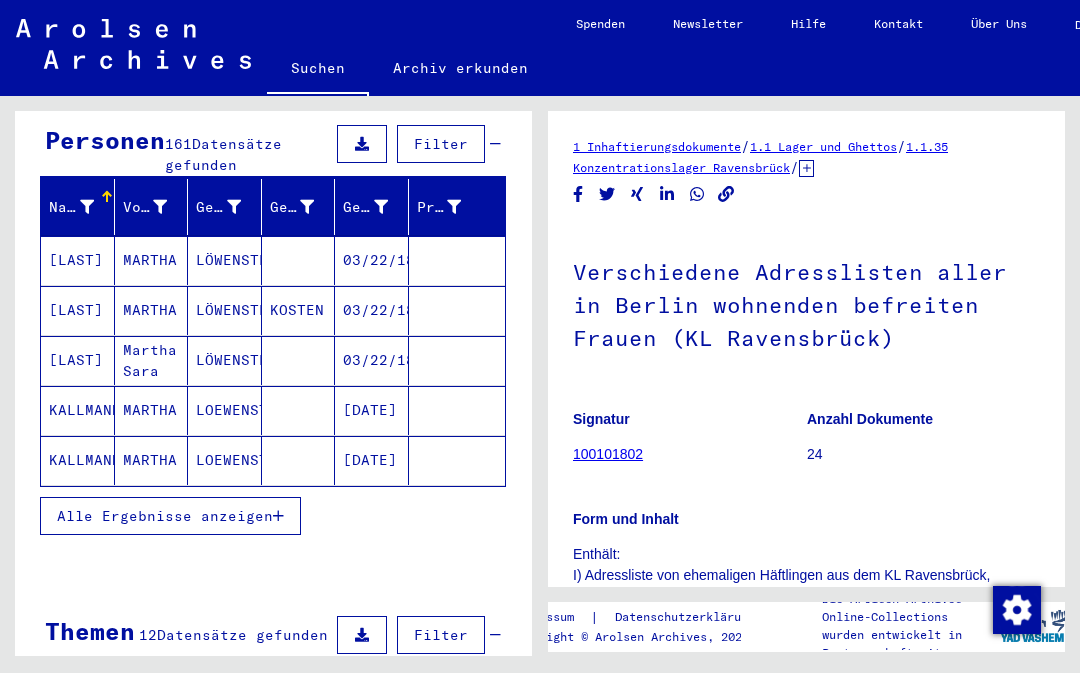click on "Alle Ergebnisse anzeigen" at bounding box center [170, 516] 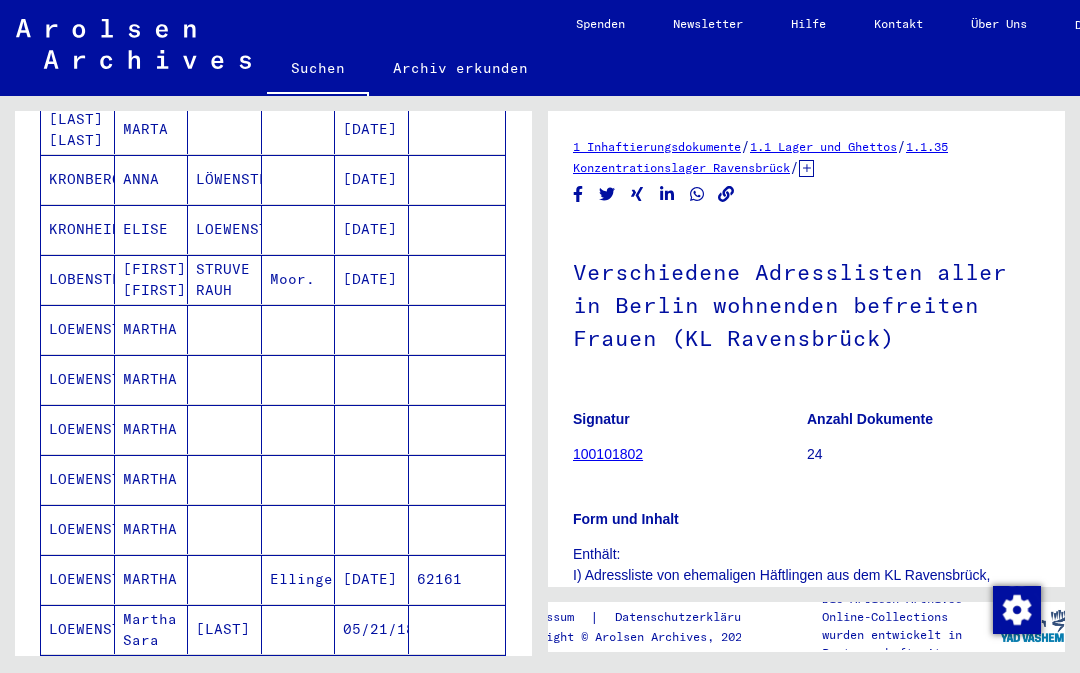 scroll, scrollTop: 628, scrollLeft: 0, axis: vertical 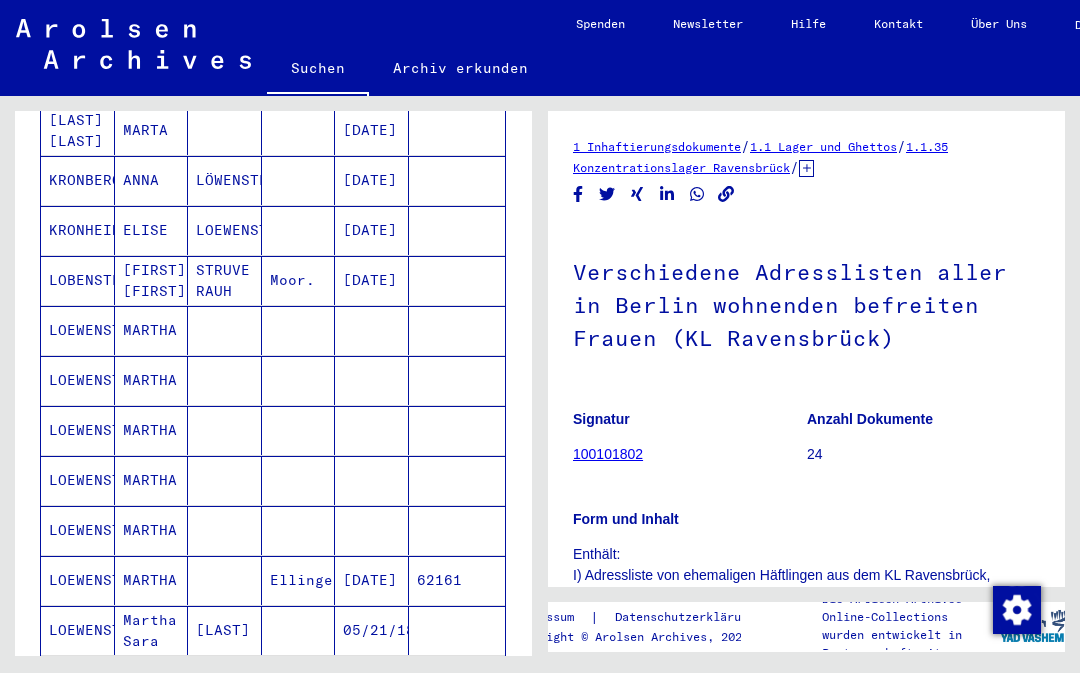 click on "LOEWENSTEIN" at bounding box center (78, 480) 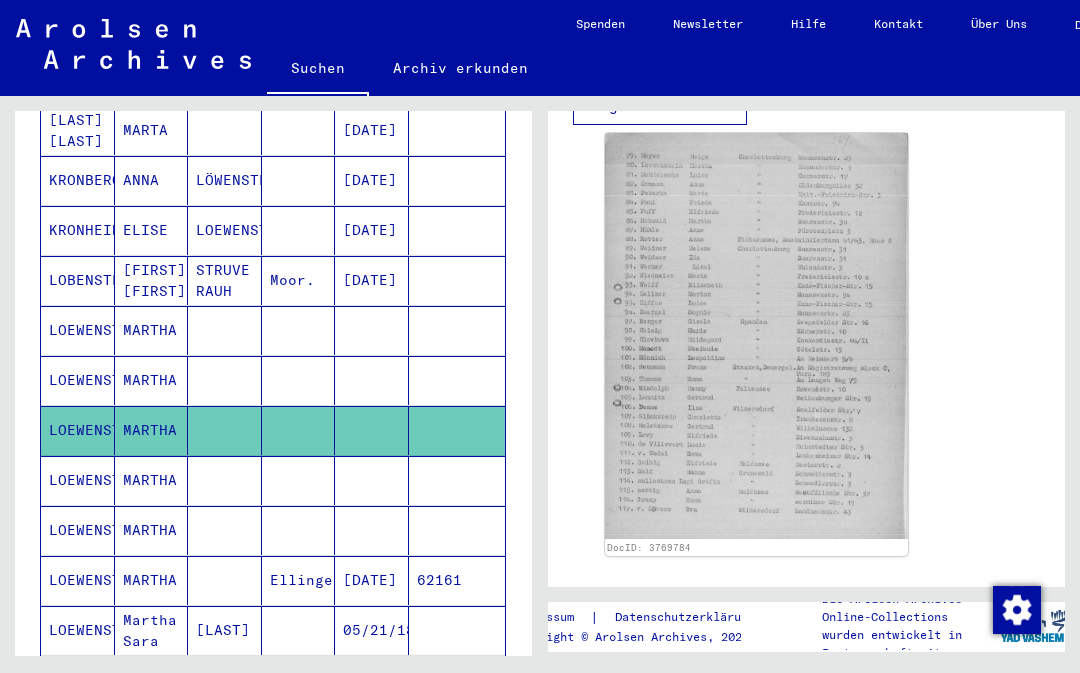 scroll, scrollTop: 668, scrollLeft: 0, axis: vertical 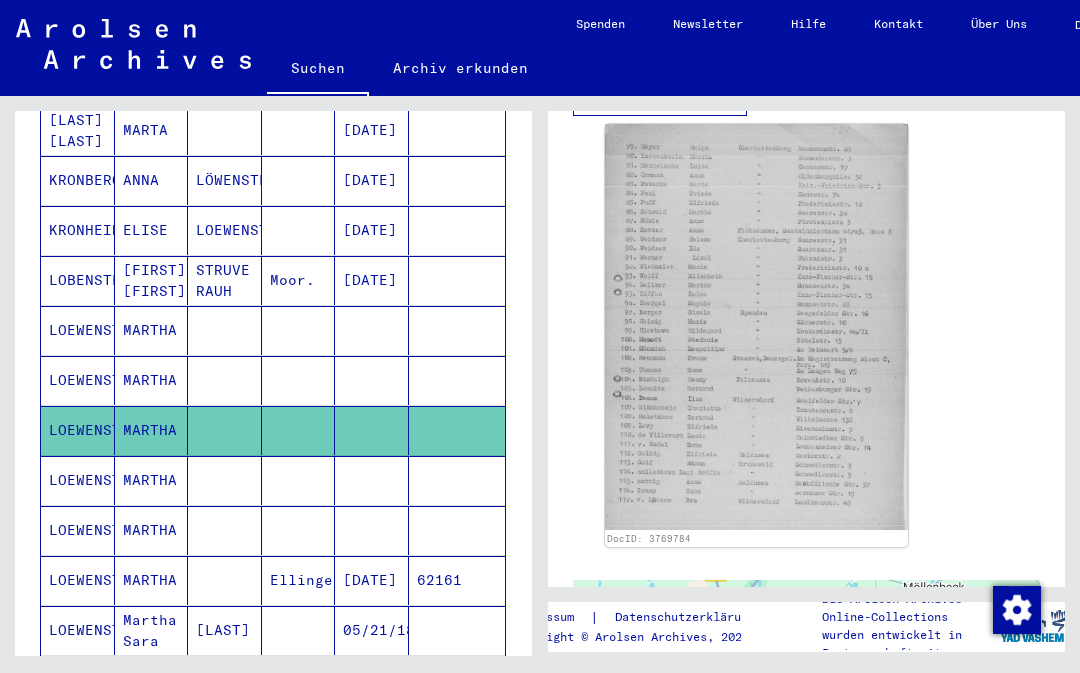 click on "MARTHA" at bounding box center (152, 380) 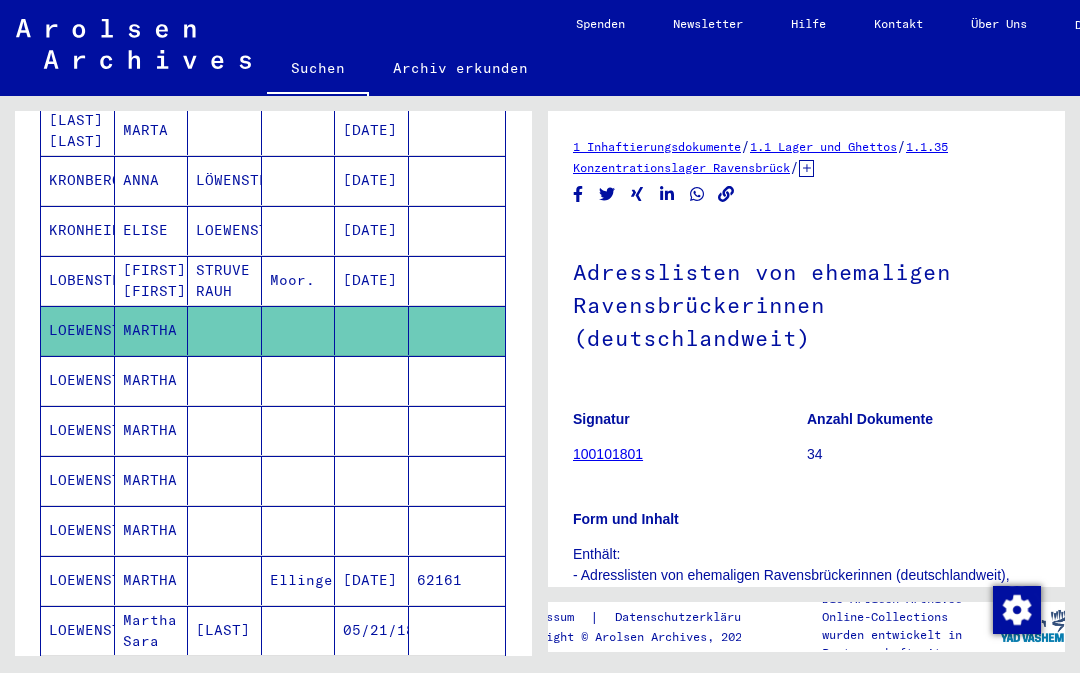 scroll, scrollTop: 0, scrollLeft: 0, axis: both 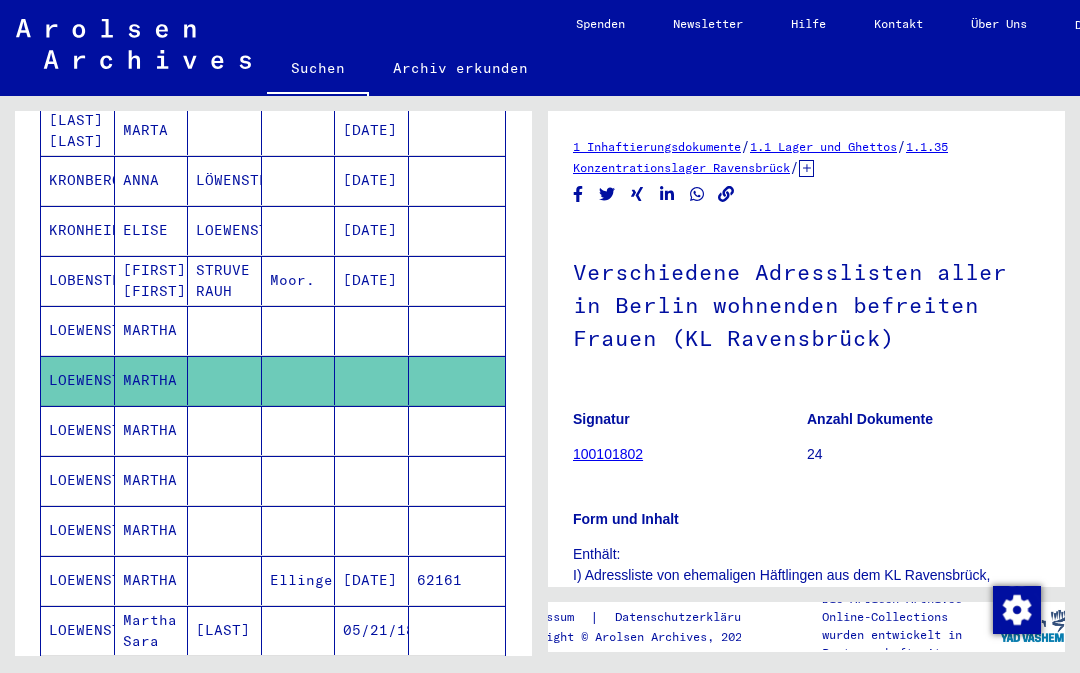 click on "LOEWENSTEIN" at bounding box center (78, 480) 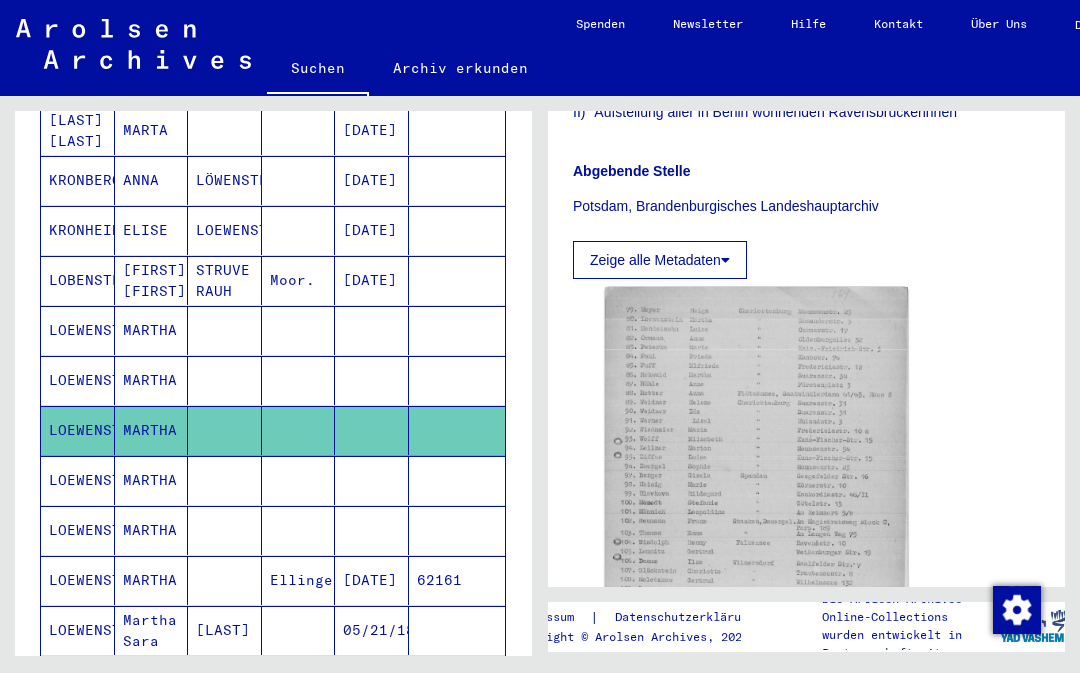 scroll, scrollTop: 508, scrollLeft: 0, axis: vertical 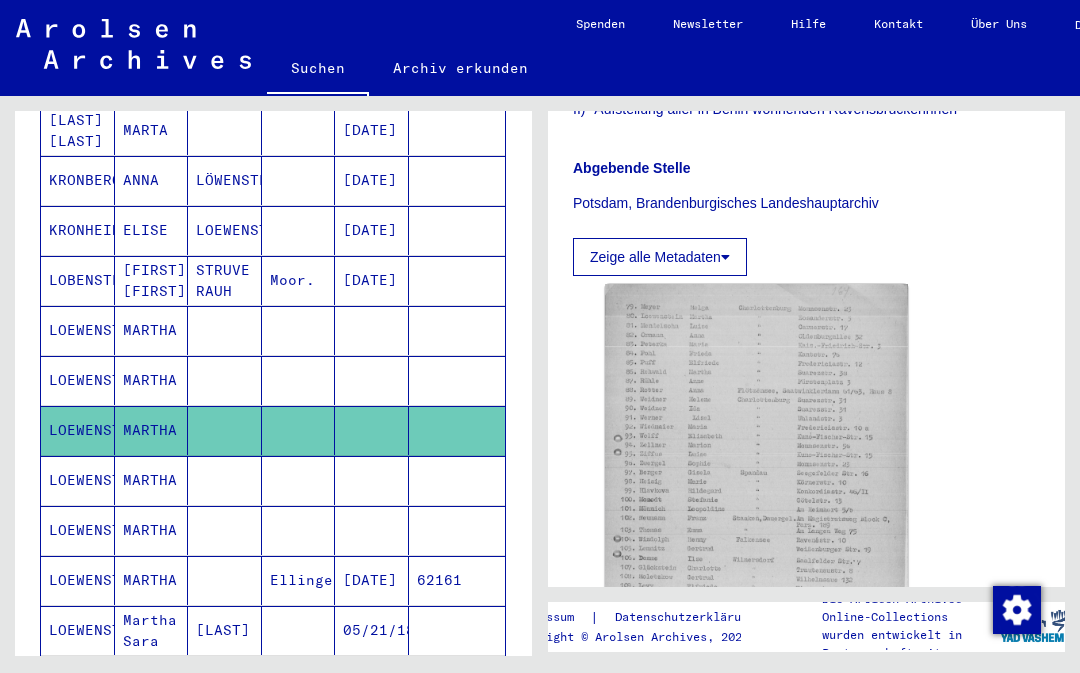 click on "LOEWENSTEIN" at bounding box center (78, 530) 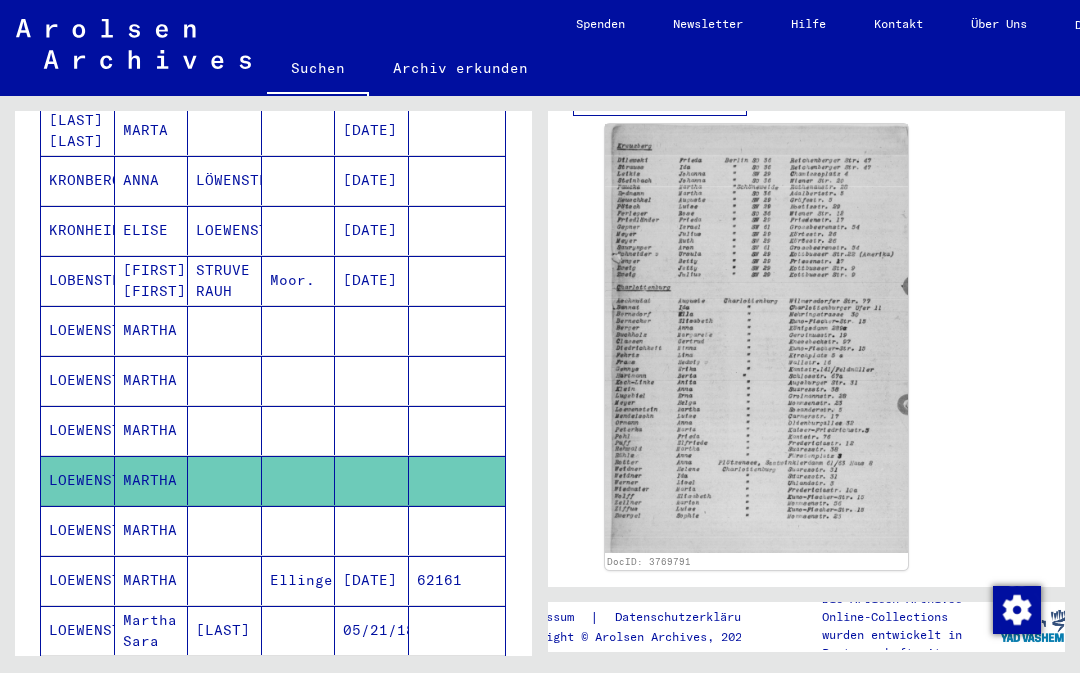 scroll, scrollTop: 534, scrollLeft: 0, axis: vertical 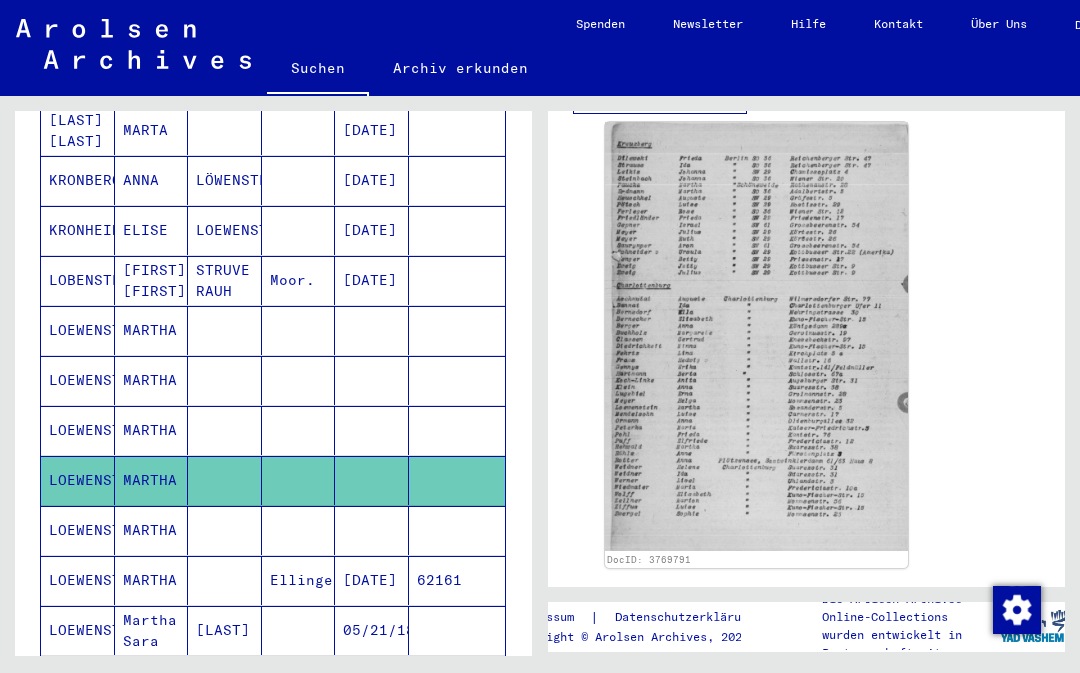 click 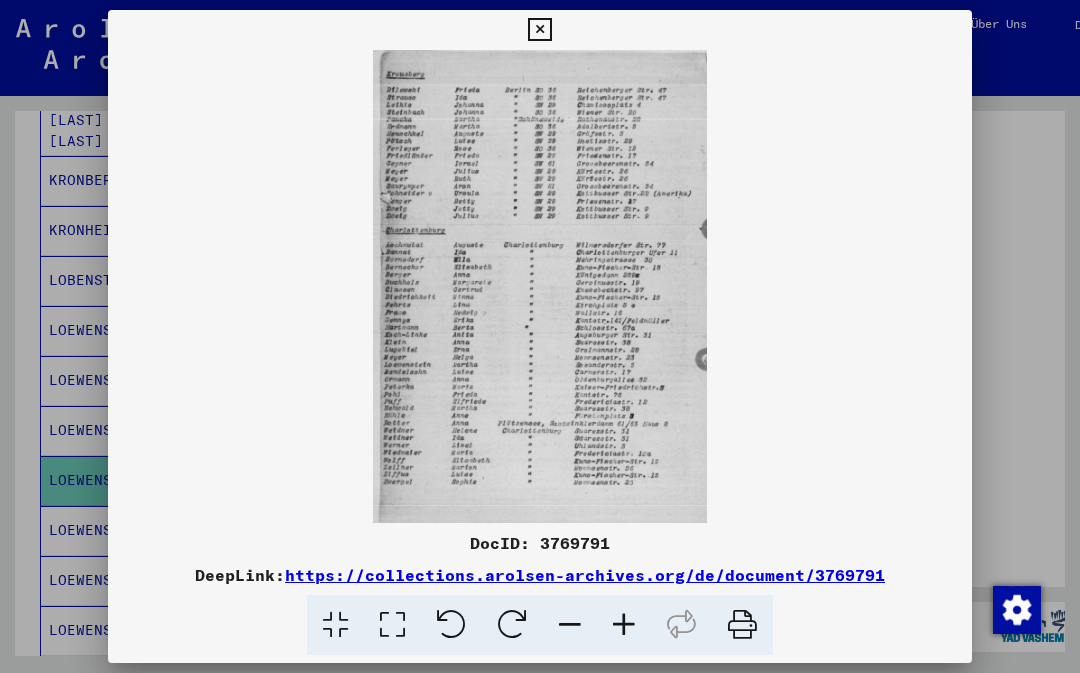 click at bounding box center (540, 336) 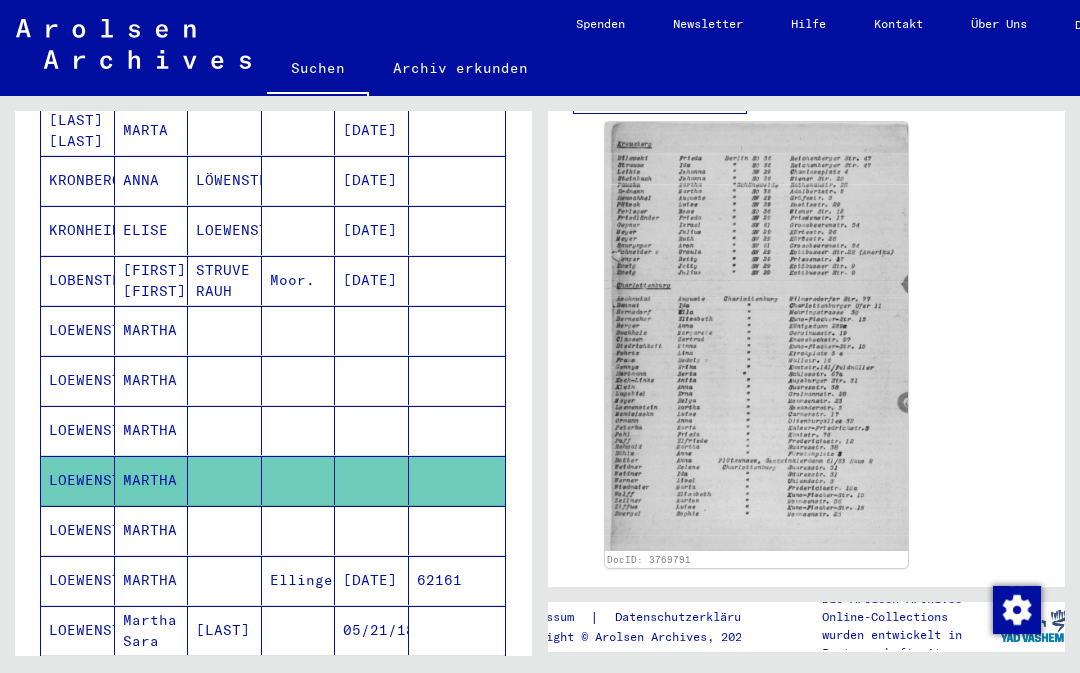 click on "MARTHA" at bounding box center [152, 580] 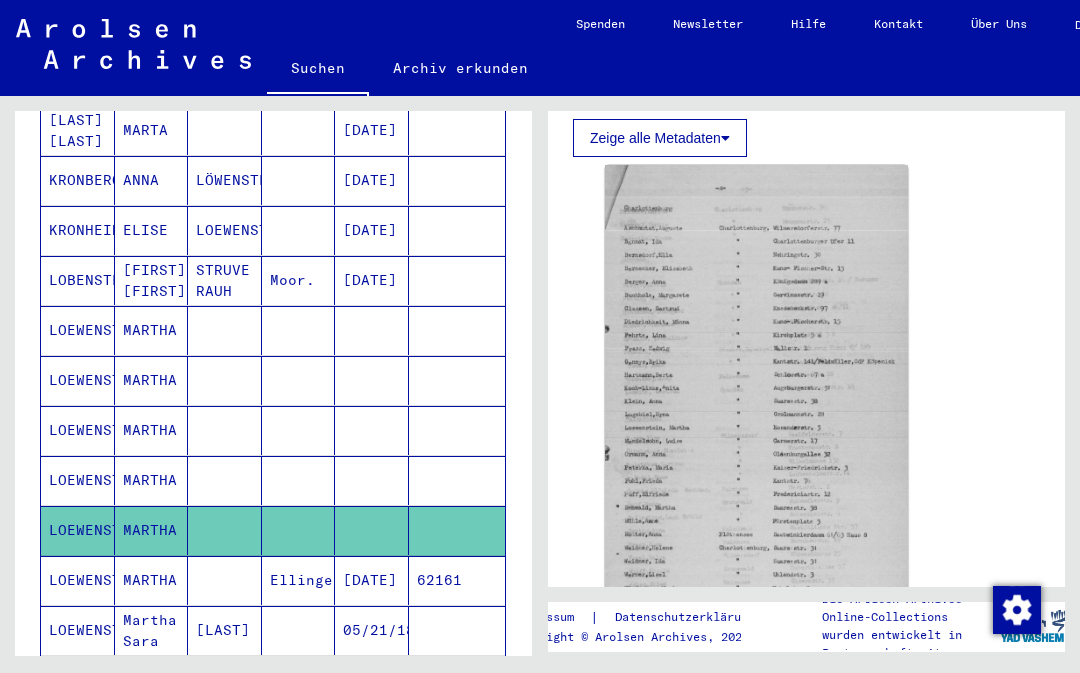 scroll, scrollTop: 524, scrollLeft: 0, axis: vertical 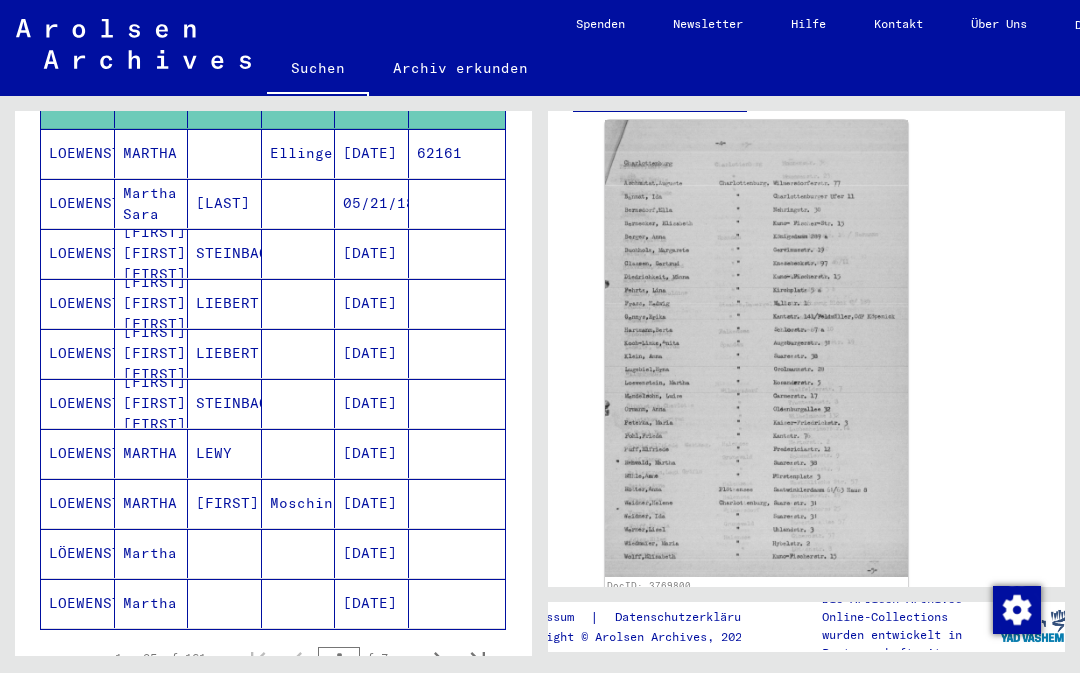 click on "Martha" at bounding box center [152, 603] 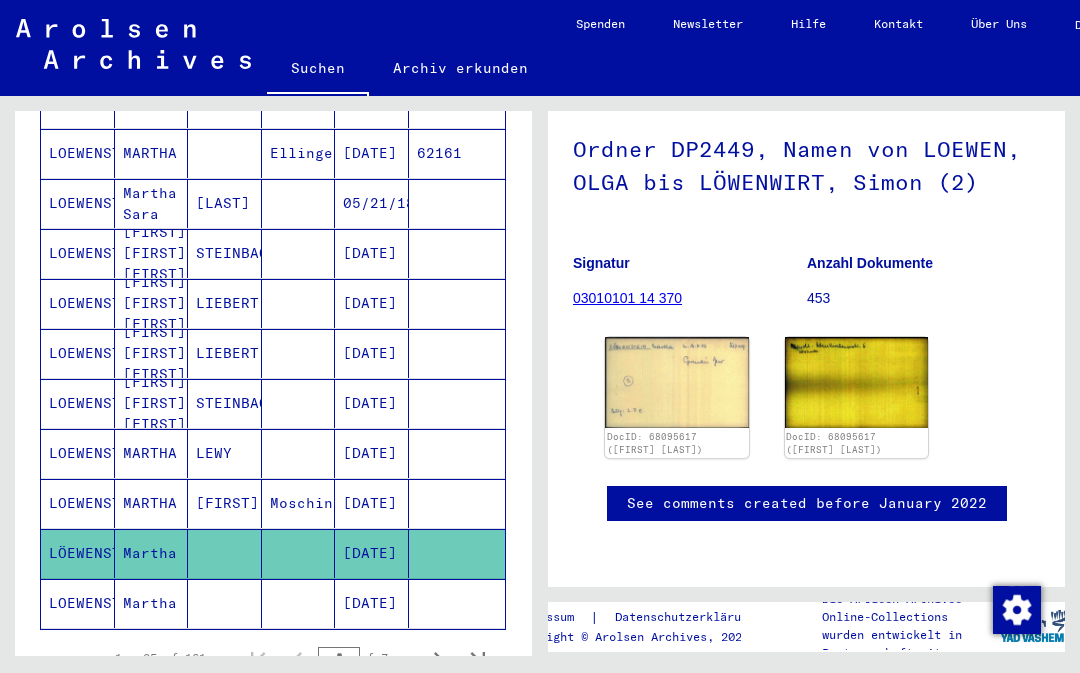 scroll, scrollTop: 218, scrollLeft: 0, axis: vertical 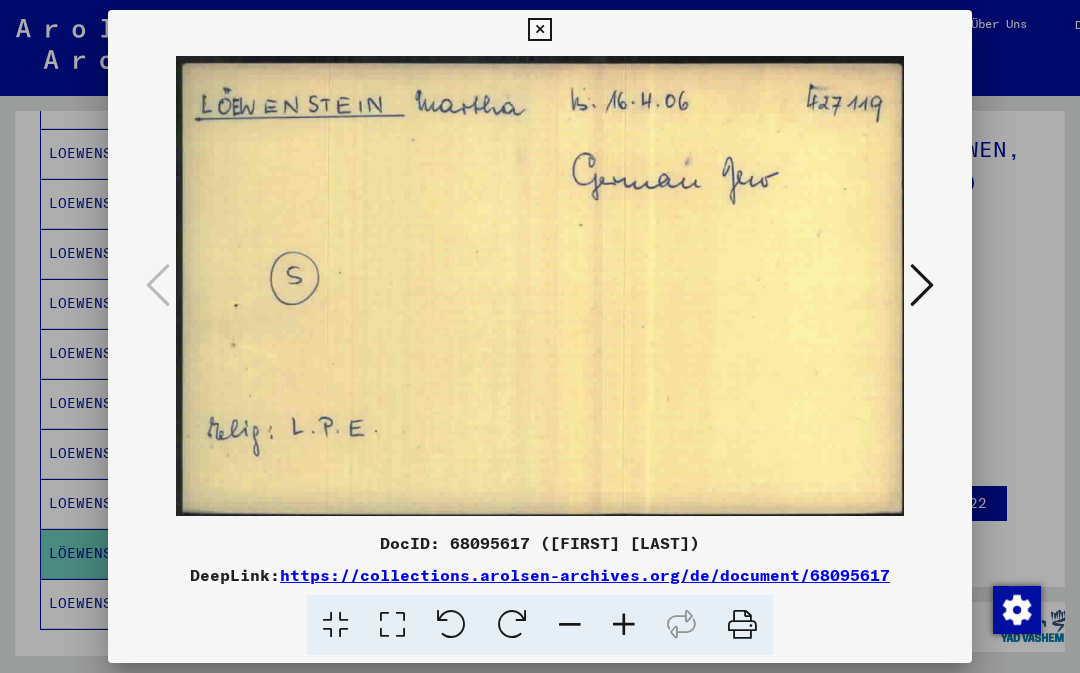 click at bounding box center [539, 30] 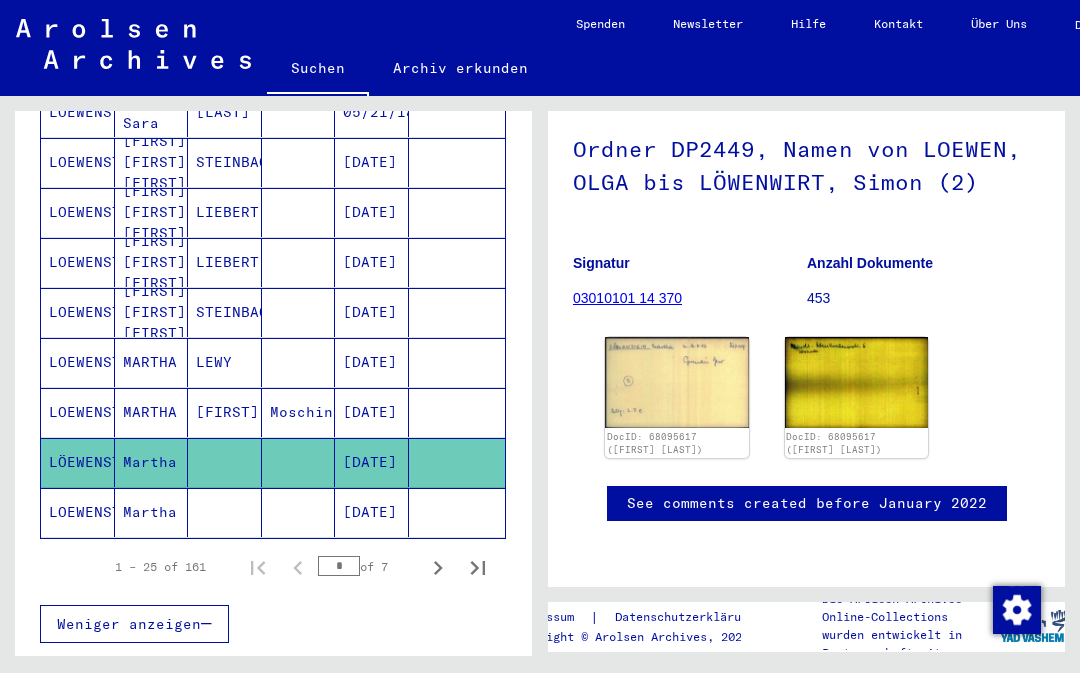 scroll, scrollTop: 1152, scrollLeft: 0, axis: vertical 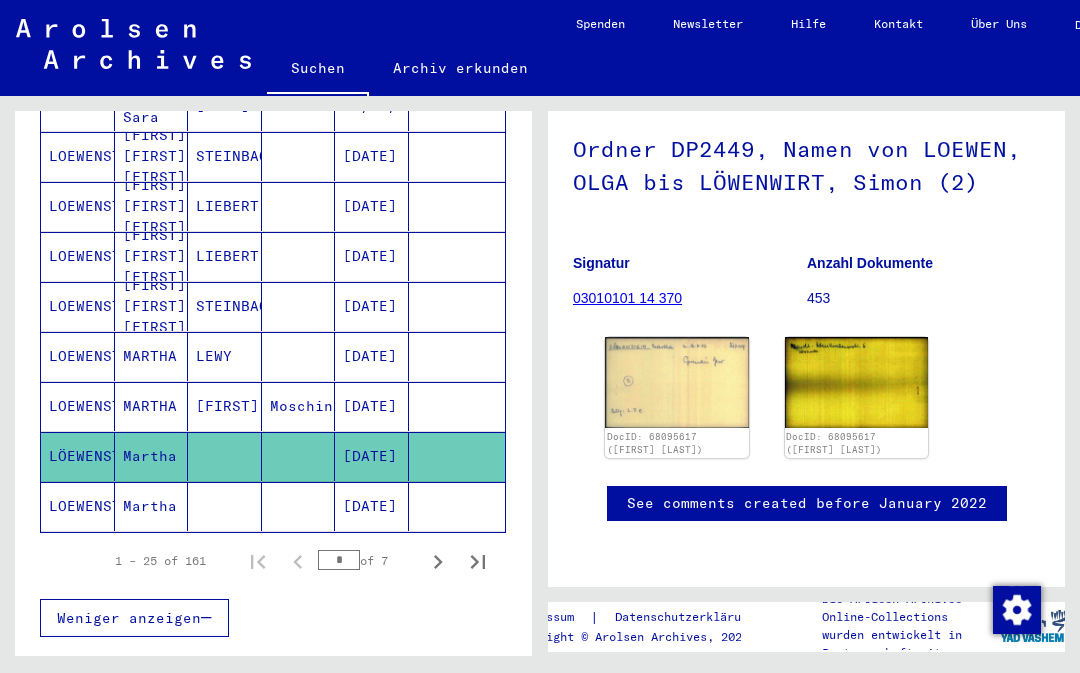 click 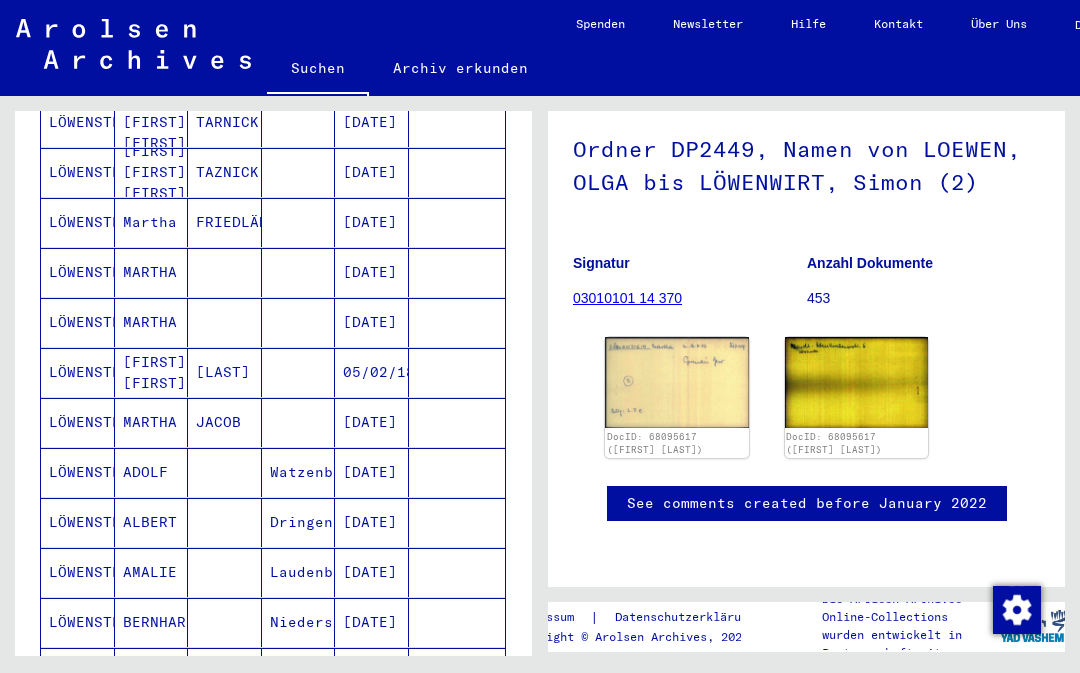 scroll, scrollTop: 885, scrollLeft: 0, axis: vertical 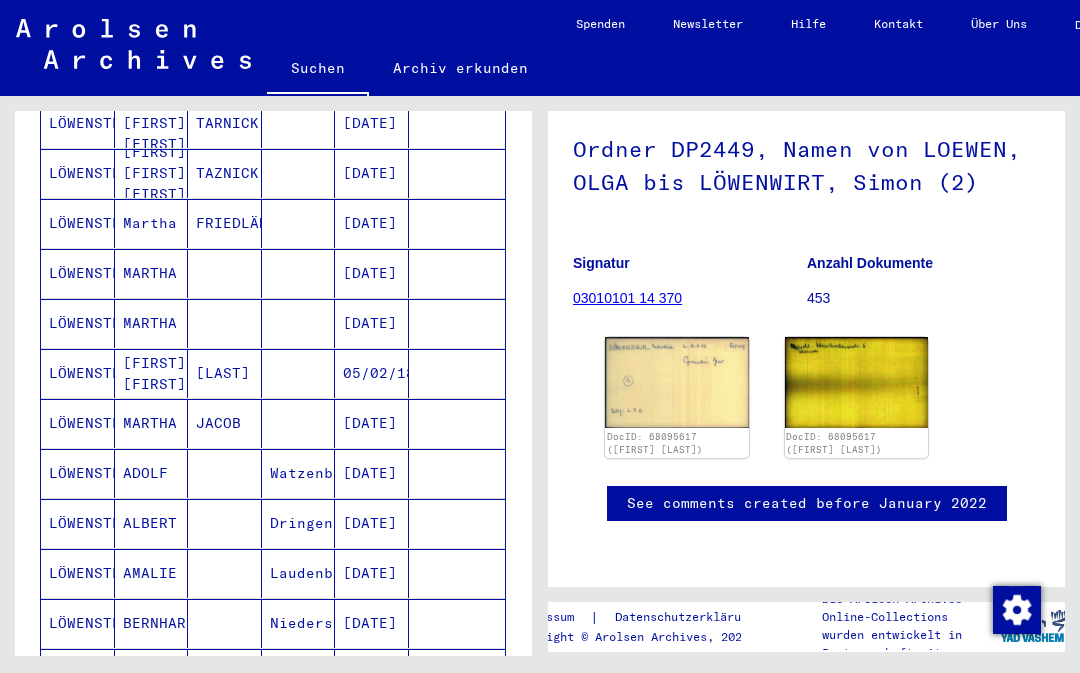 click on "[DATE]" at bounding box center (372, 373) 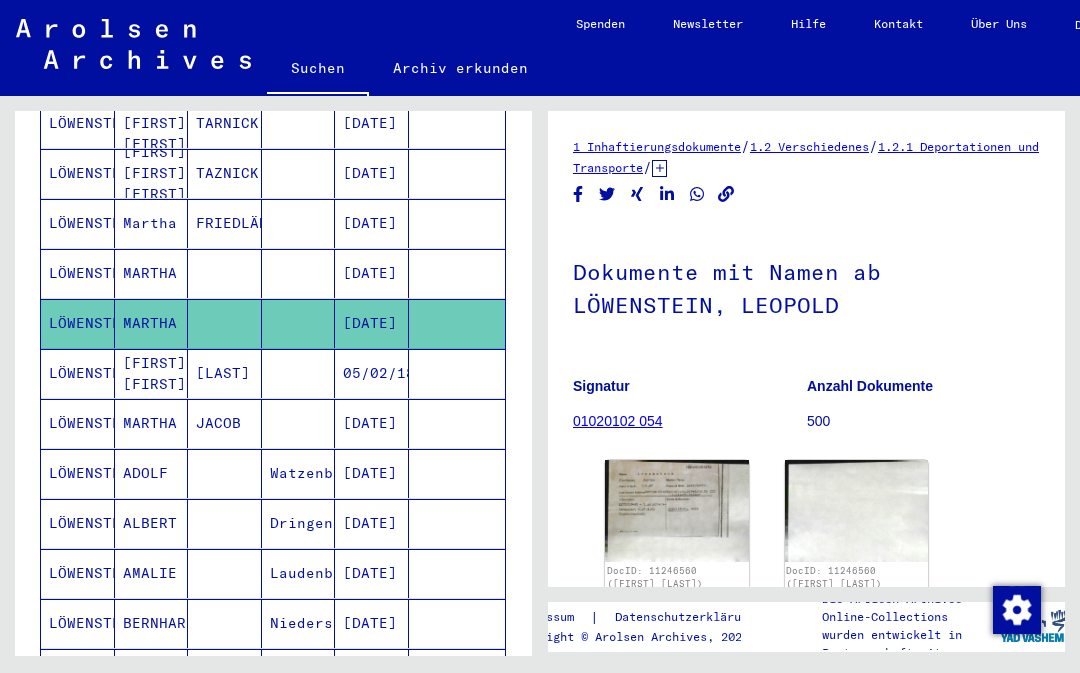 scroll, scrollTop: 0, scrollLeft: 0, axis: both 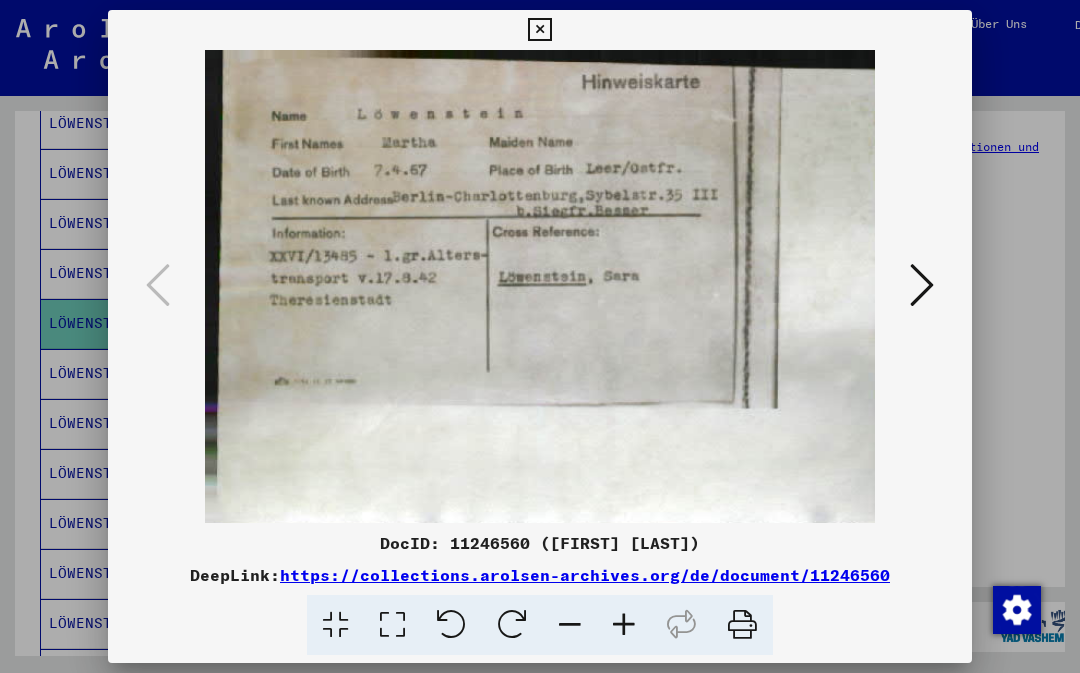 click at bounding box center (922, 285) 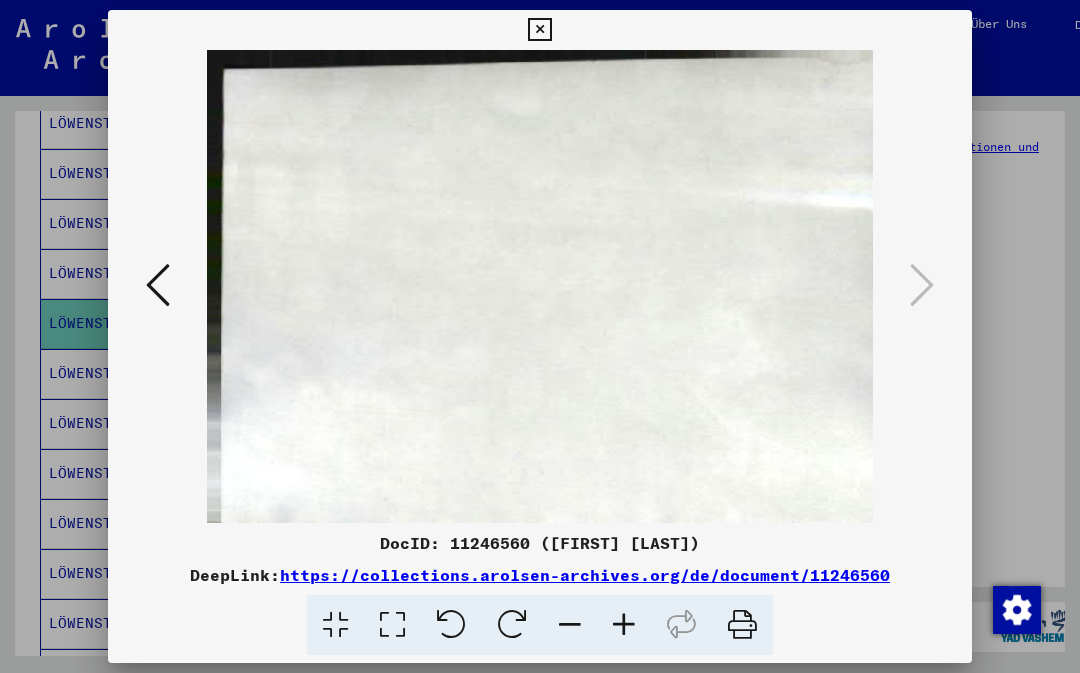 click at bounding box center (539, 30) 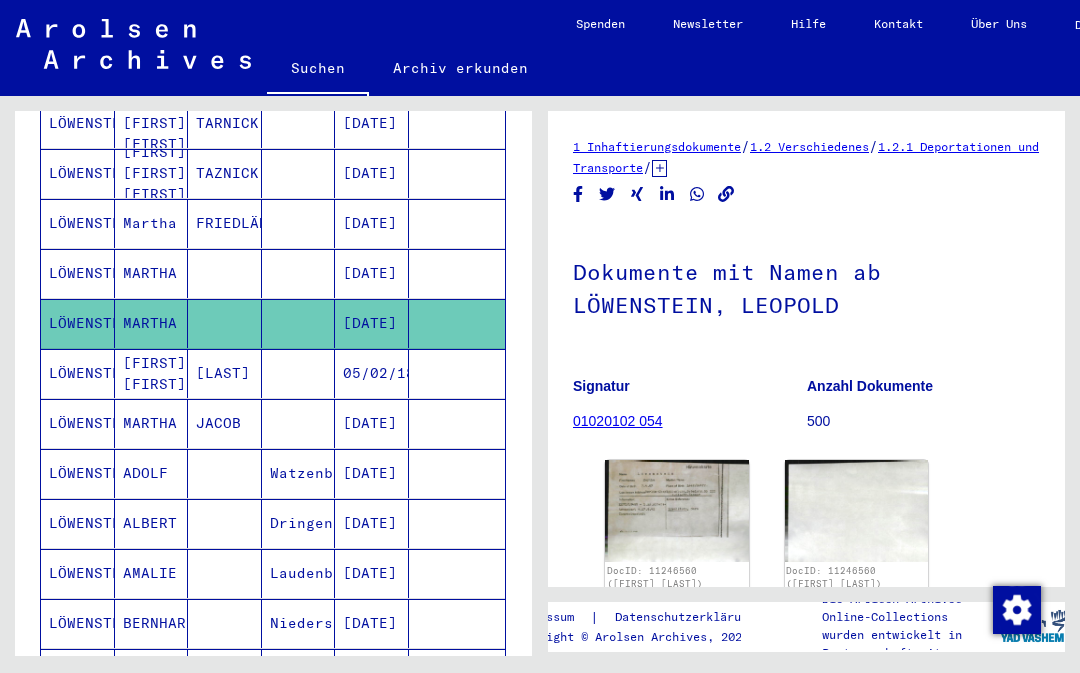 click on "MARTHA" 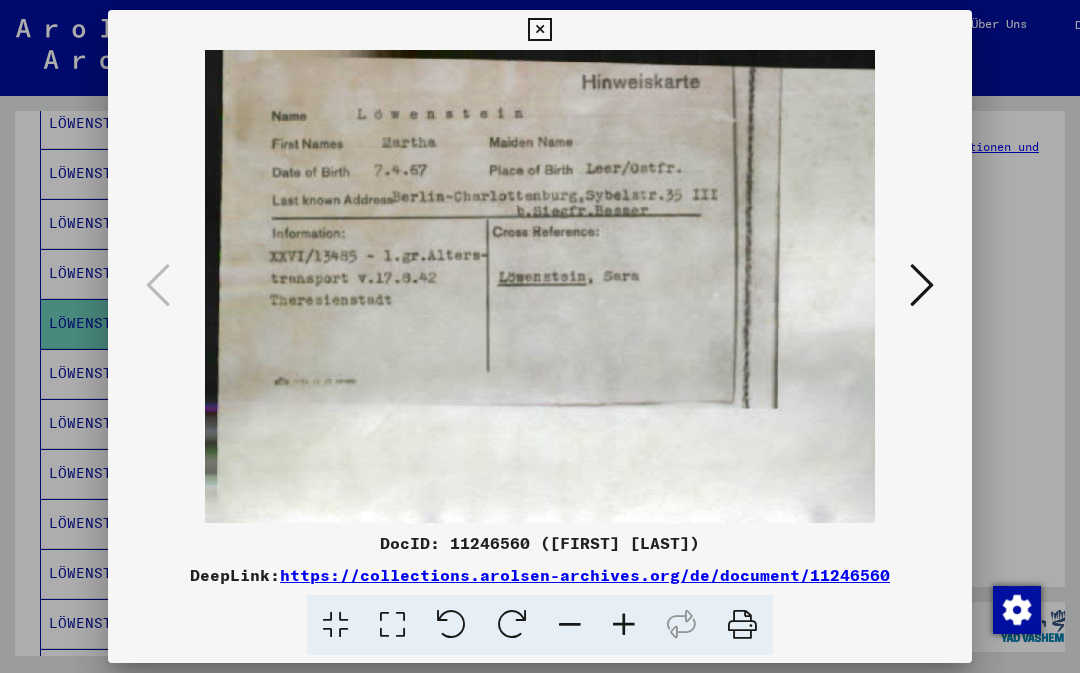 click at bounding box center (539, 30) 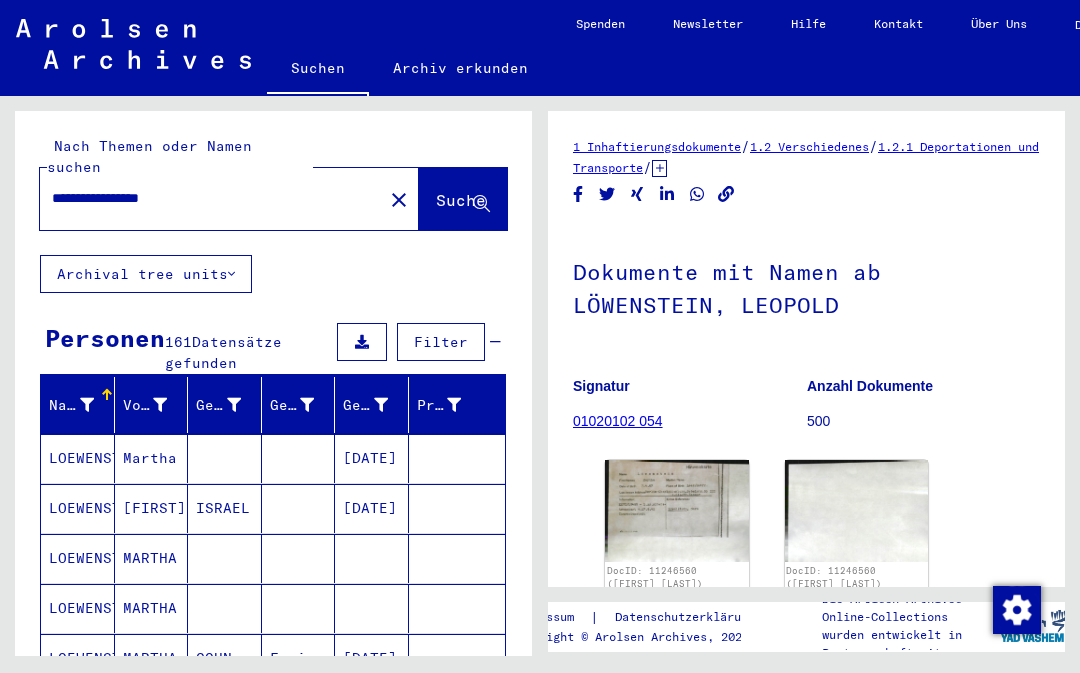 scroll, scrollTop: 0, scrollLeft: 0, axis: both 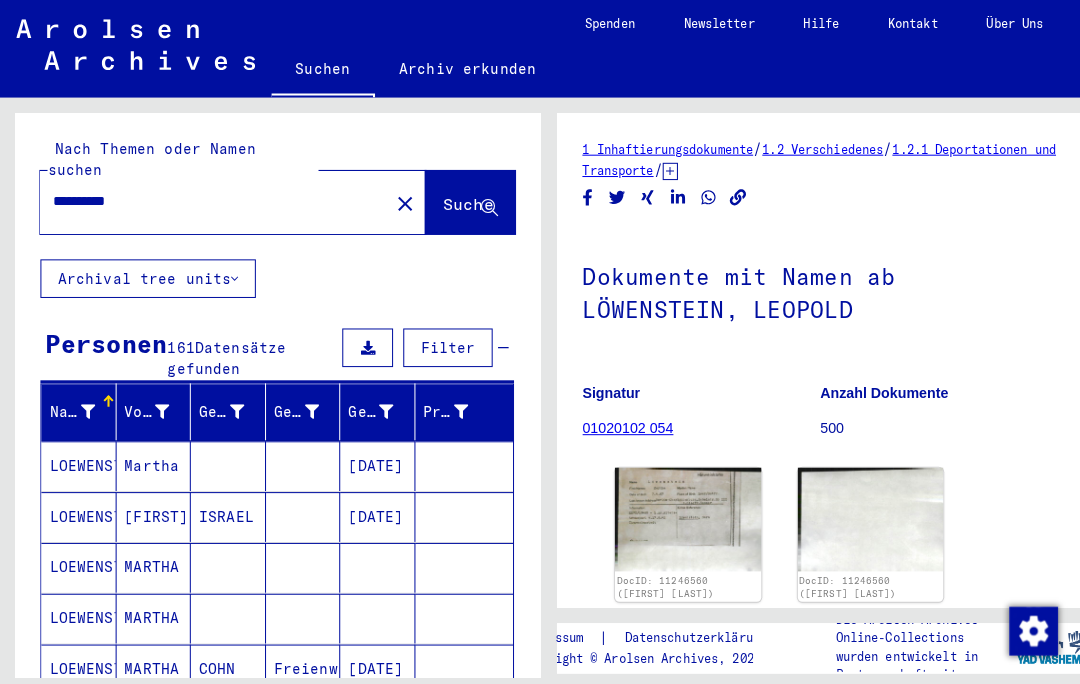 click on "**********" at bounding box center [211, 198] 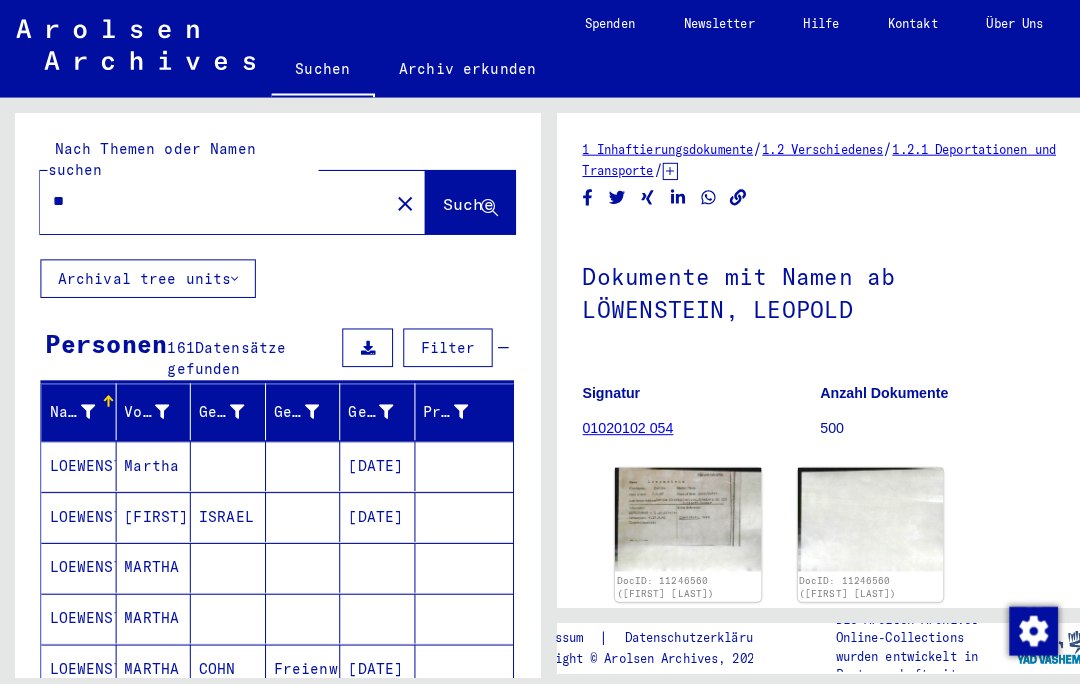 type on "*" 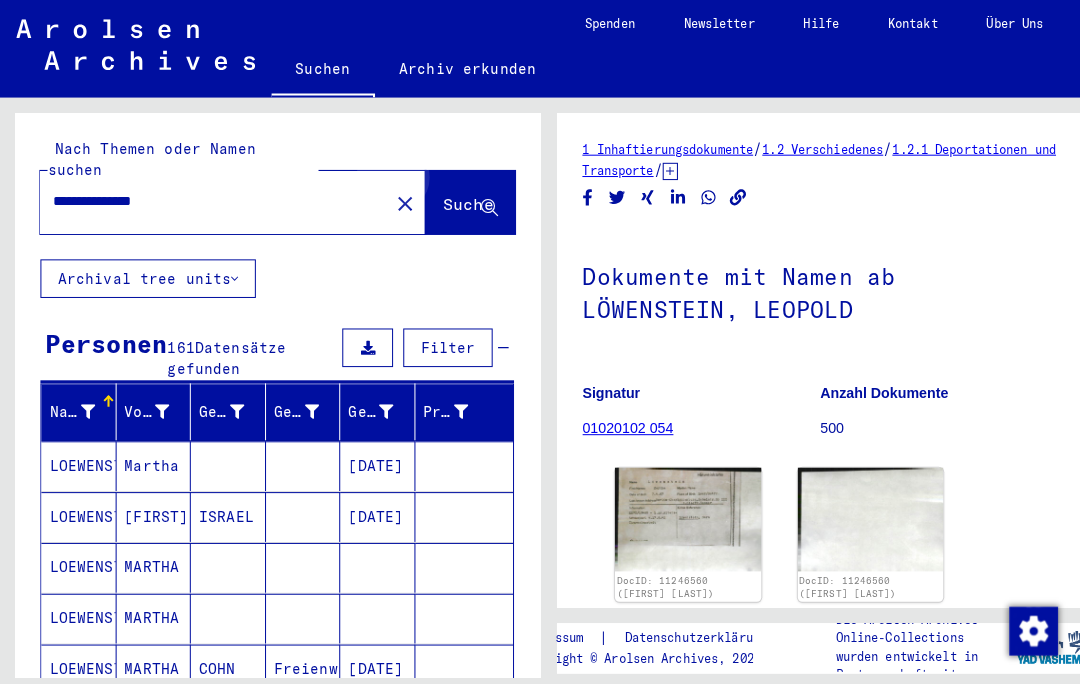 type on "**********" 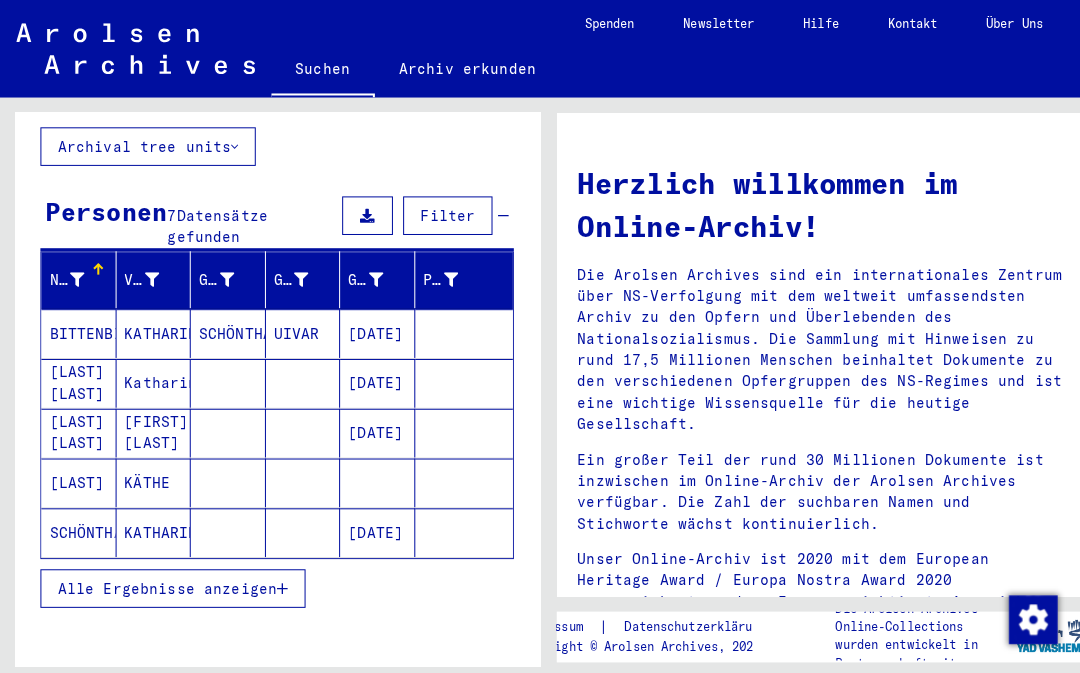 scroll, scrollTop: 132, scrollLeft: 0, axis: vertical 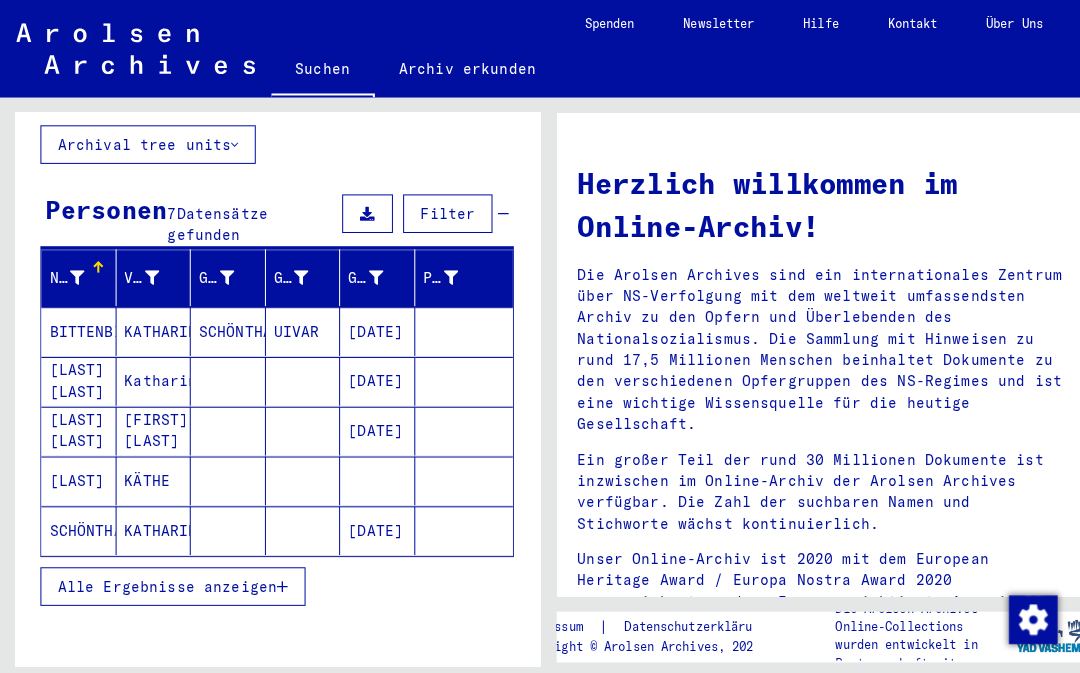 click on "[LAST]" at bounding box center (78, 522) 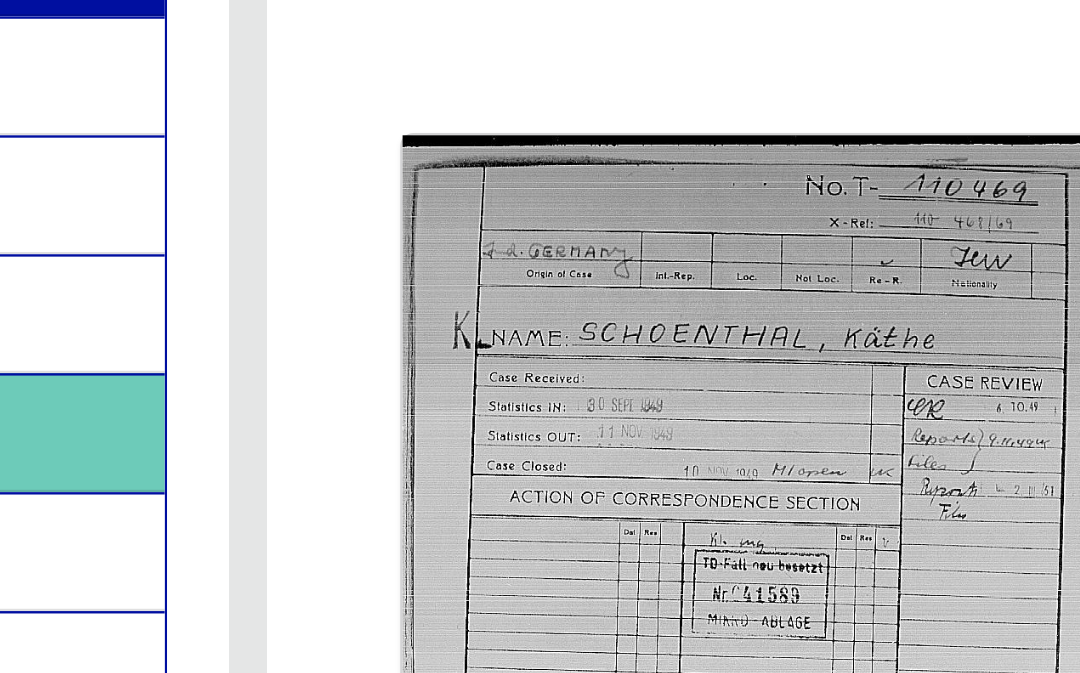 scroll, scrollTop: 0, scrollLeft: 0, axis: both 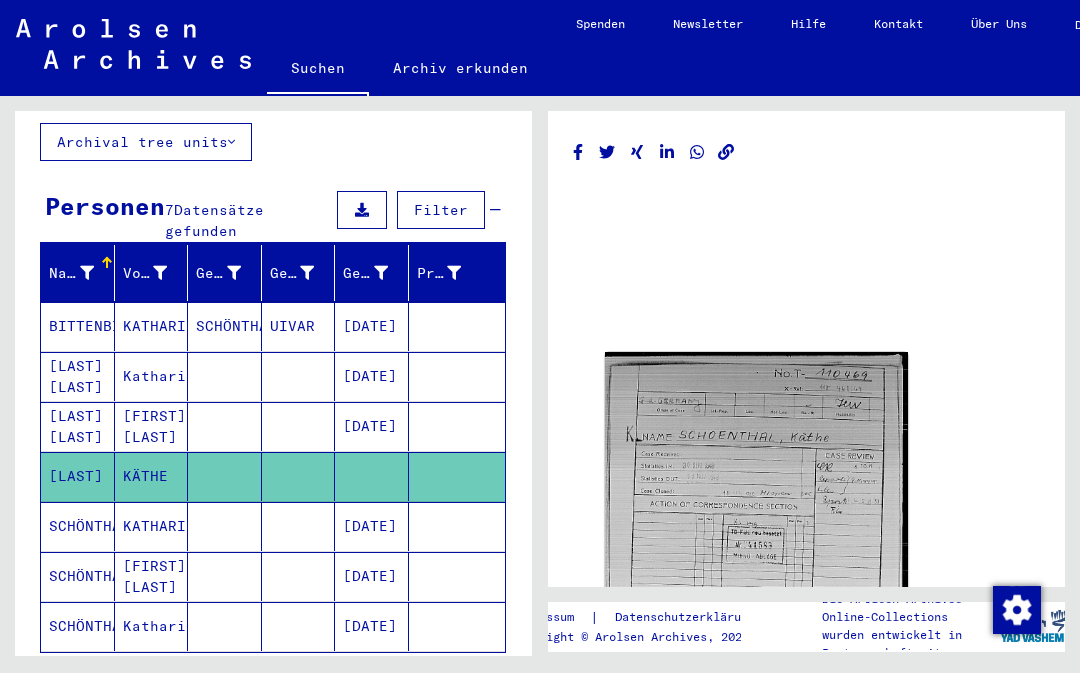 click on "[LAST]" 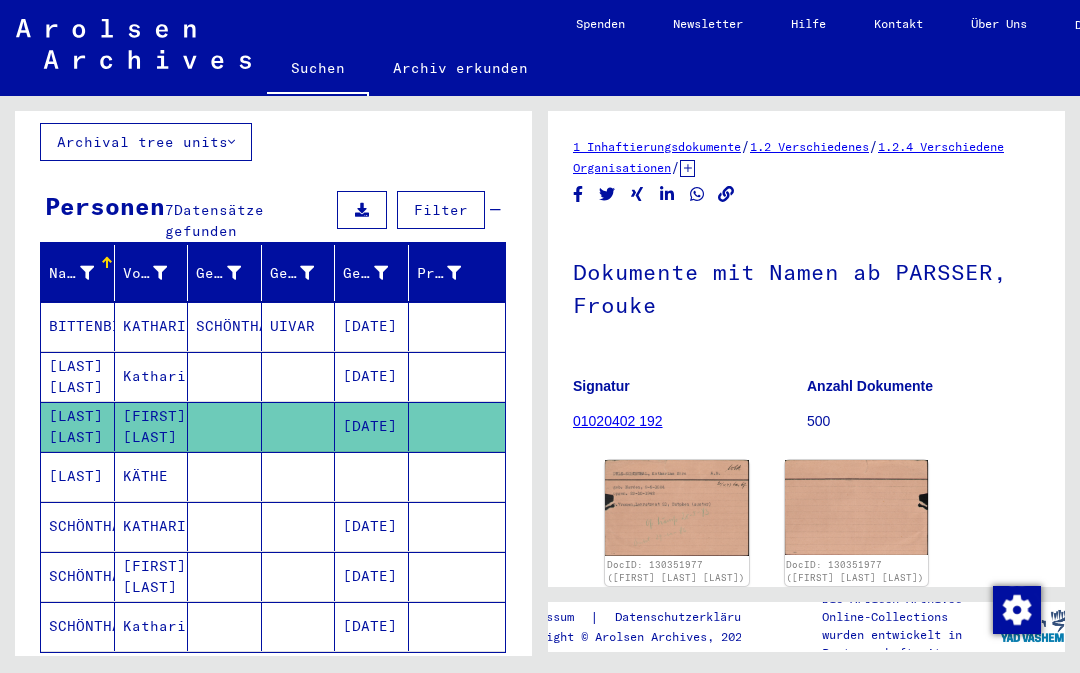 scroll, scrollTop: 0, scrollLeft: 0, axis: both 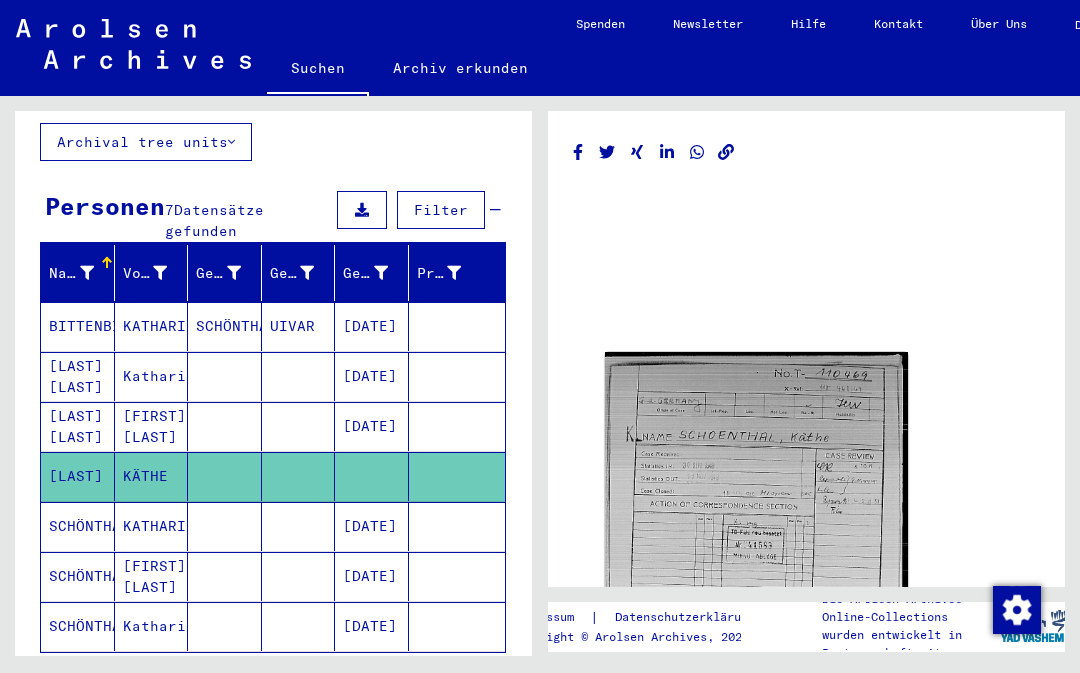 click 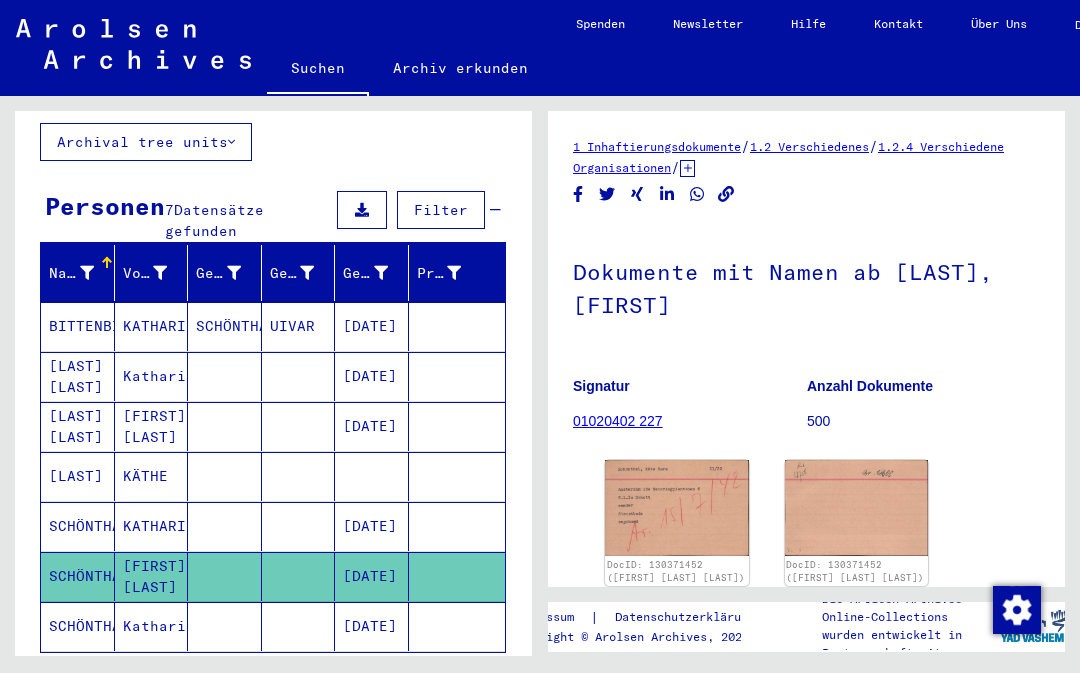 scroll, scrollTop: 0, scrollLeft: 0, axis: both 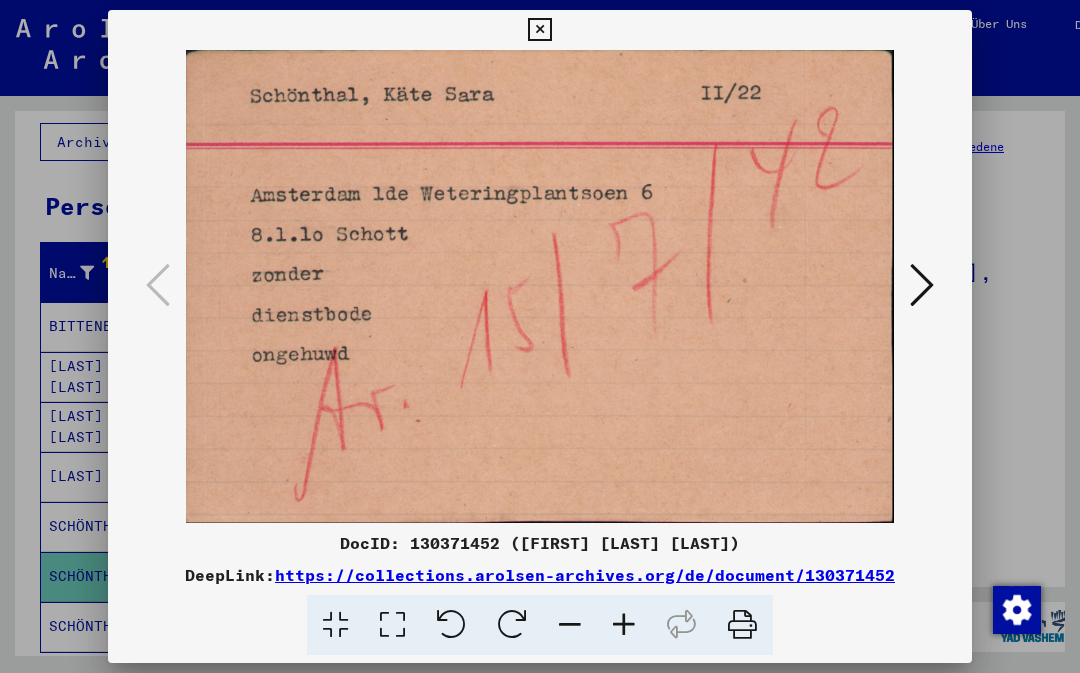 click at bounding box center [922, 285] 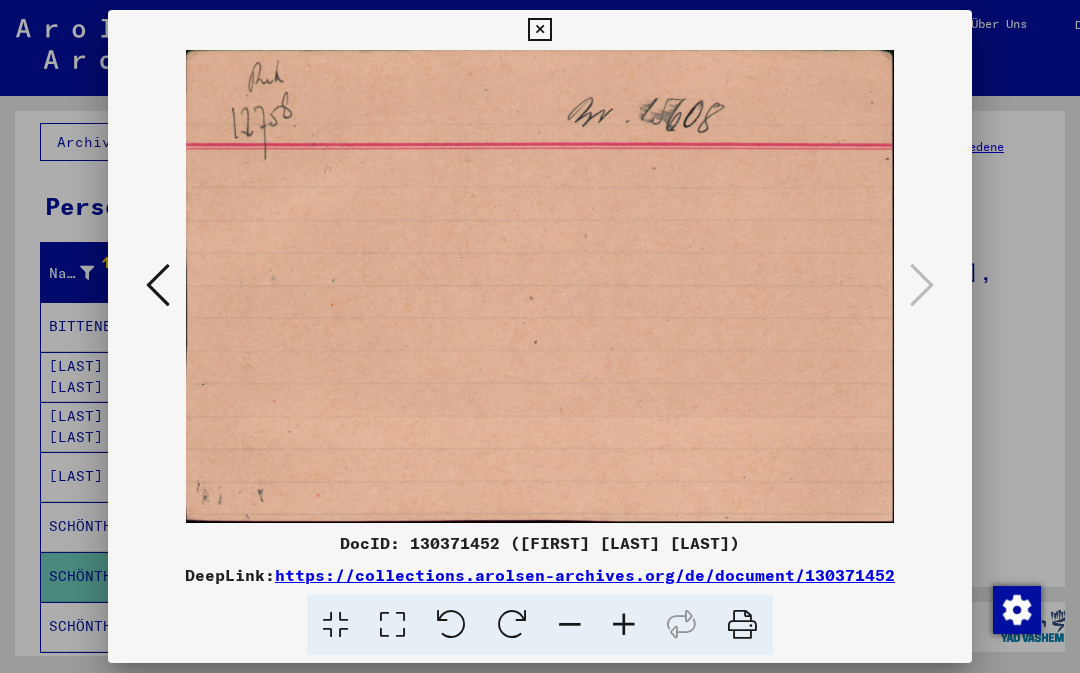 click at bounding box center (158, 285) 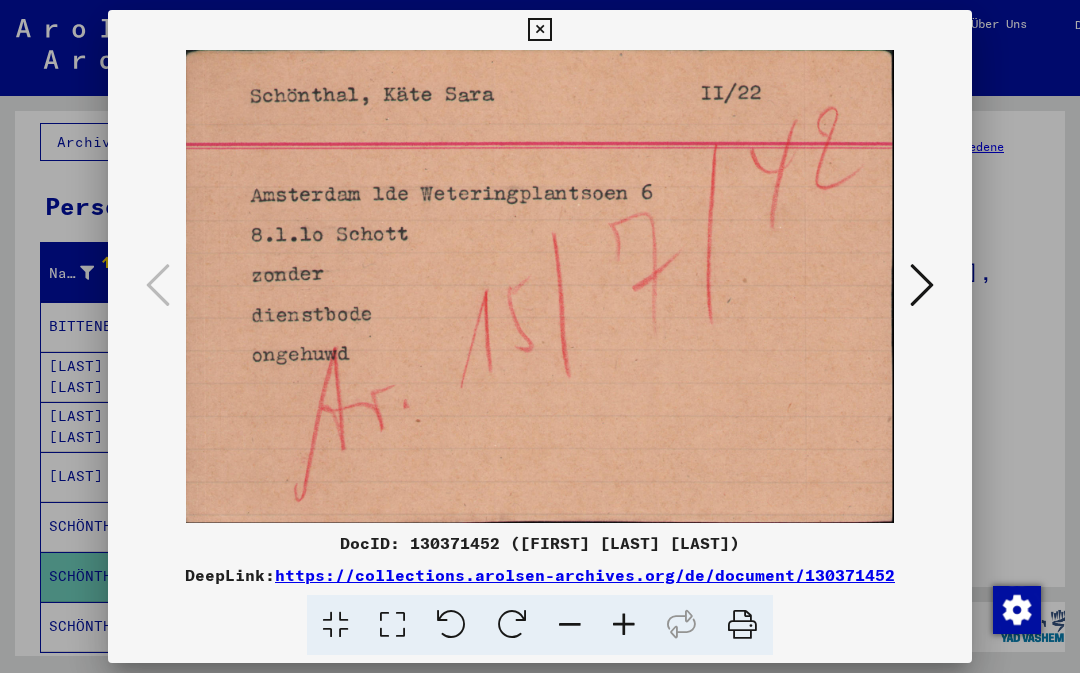 click at bounding box center (539, 30) 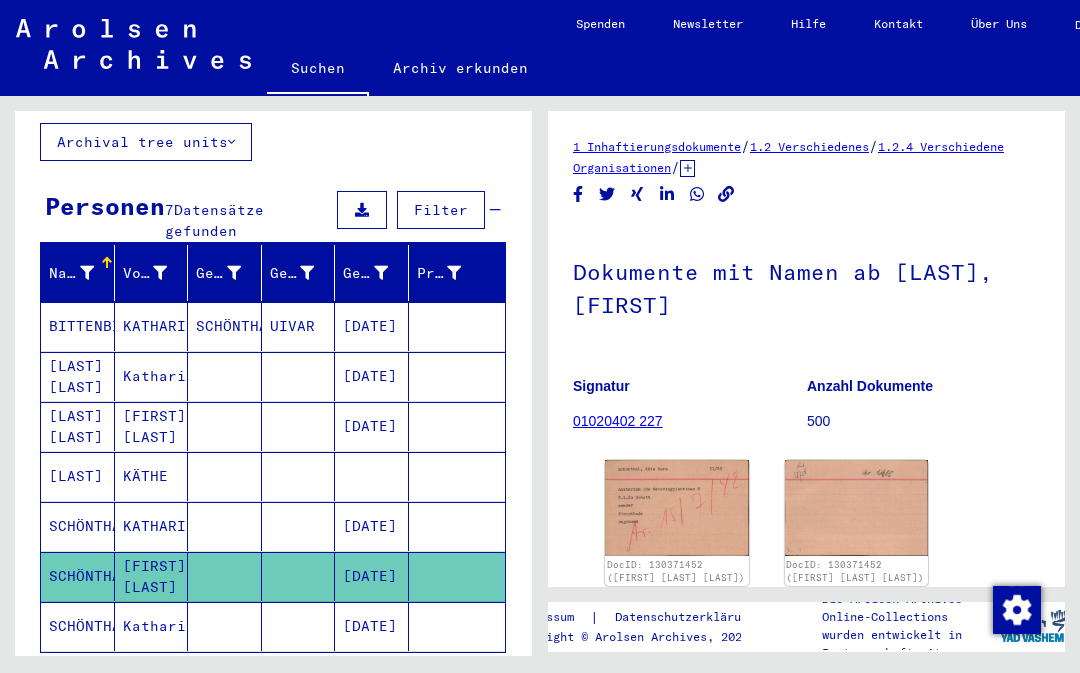 click on "KÄTHE" at bounding box center [152, 526] 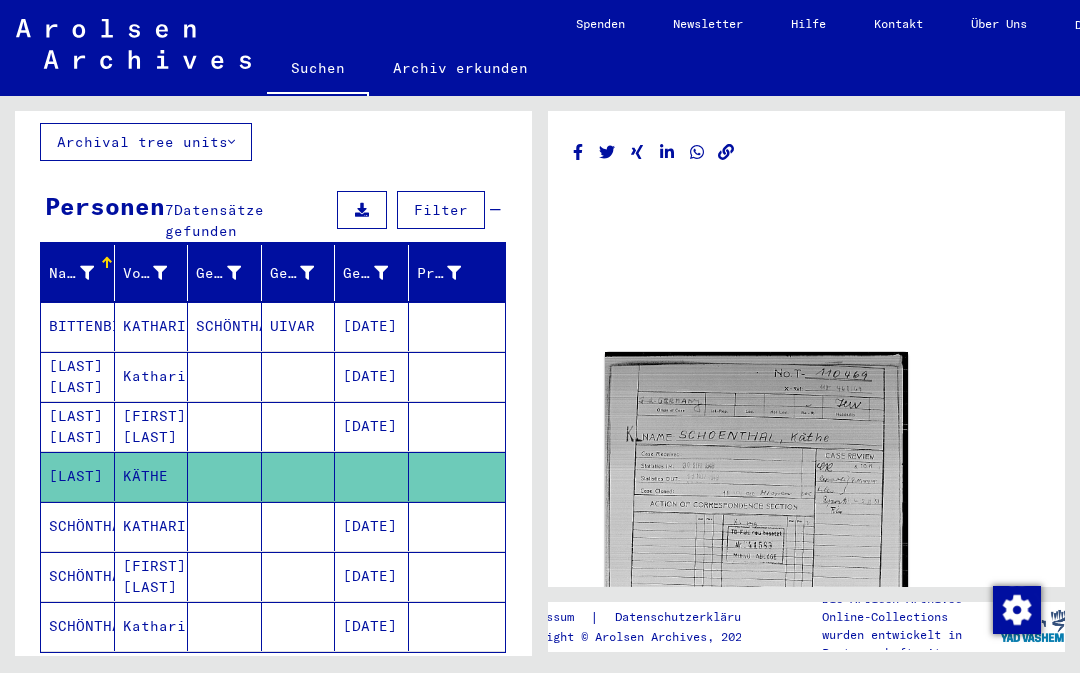 click on "KATHARINA" at bounding box center (152, 576) 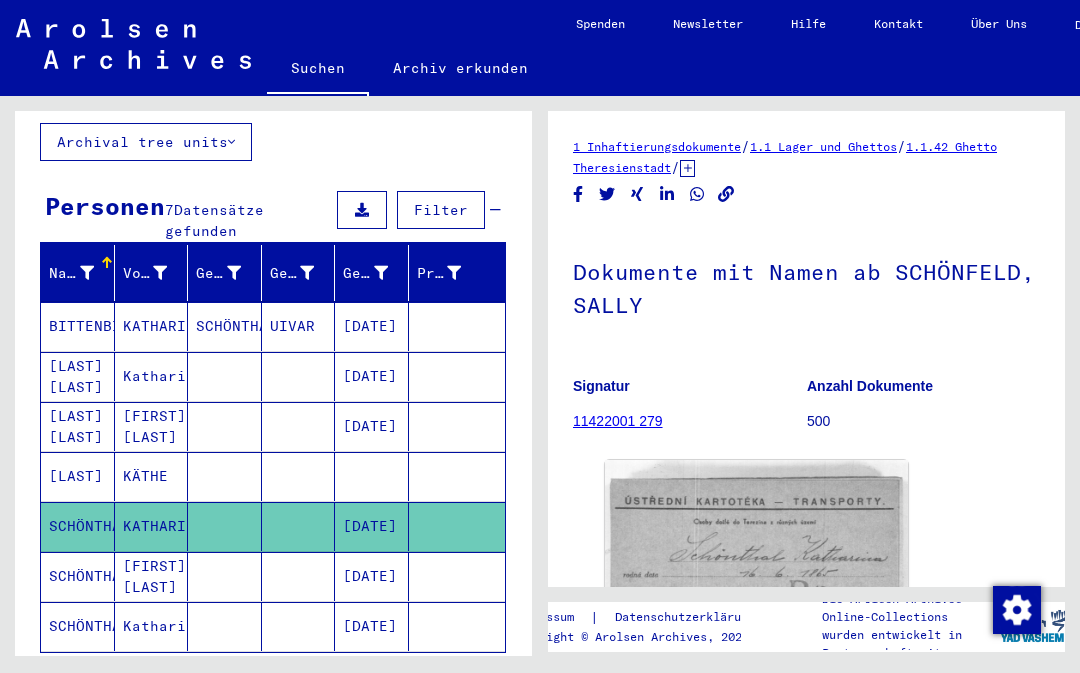 scroll, scrollTop: 0, scrollLeft: 0, axis: both 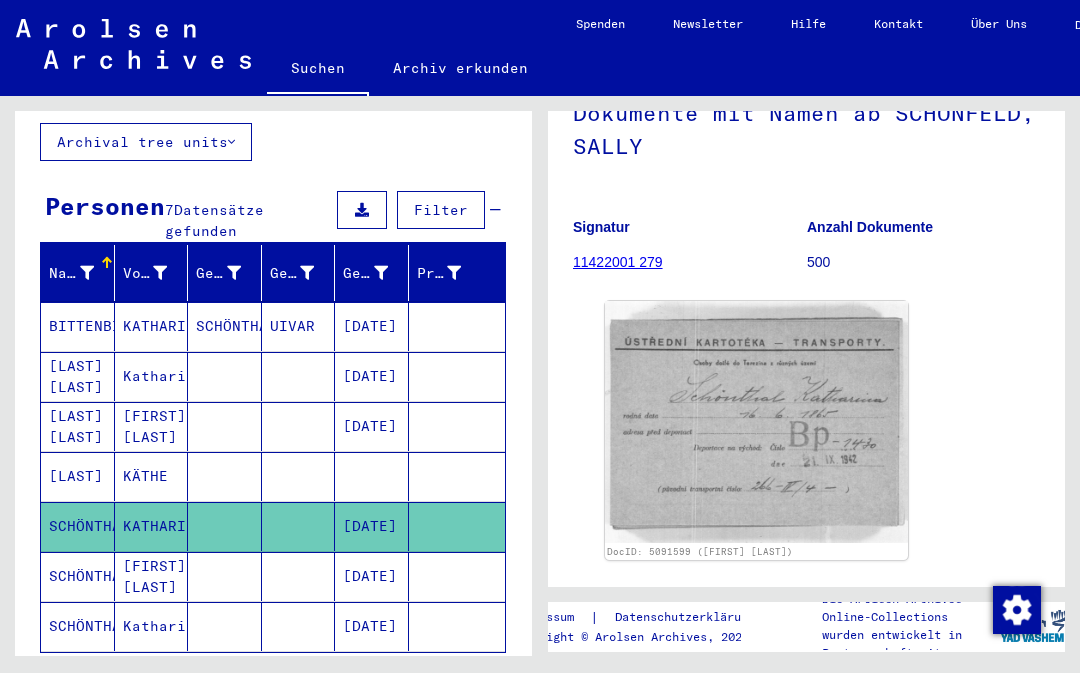 click on "Katharina" 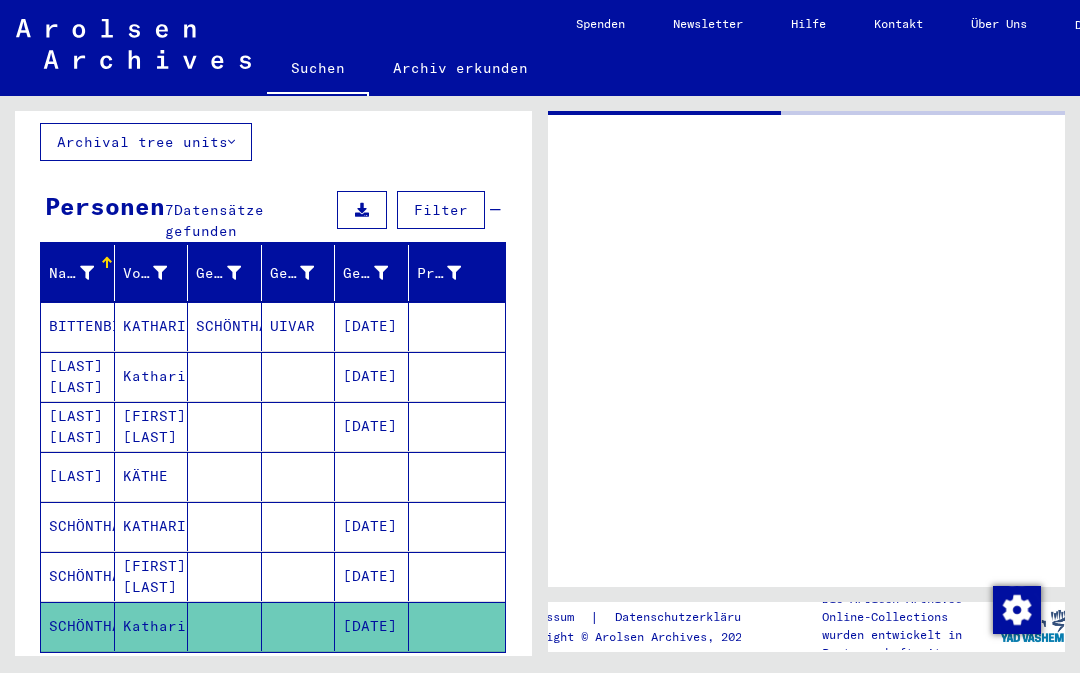 scroll, scrollTop: 0, scrollLeft: 0, axis: both 